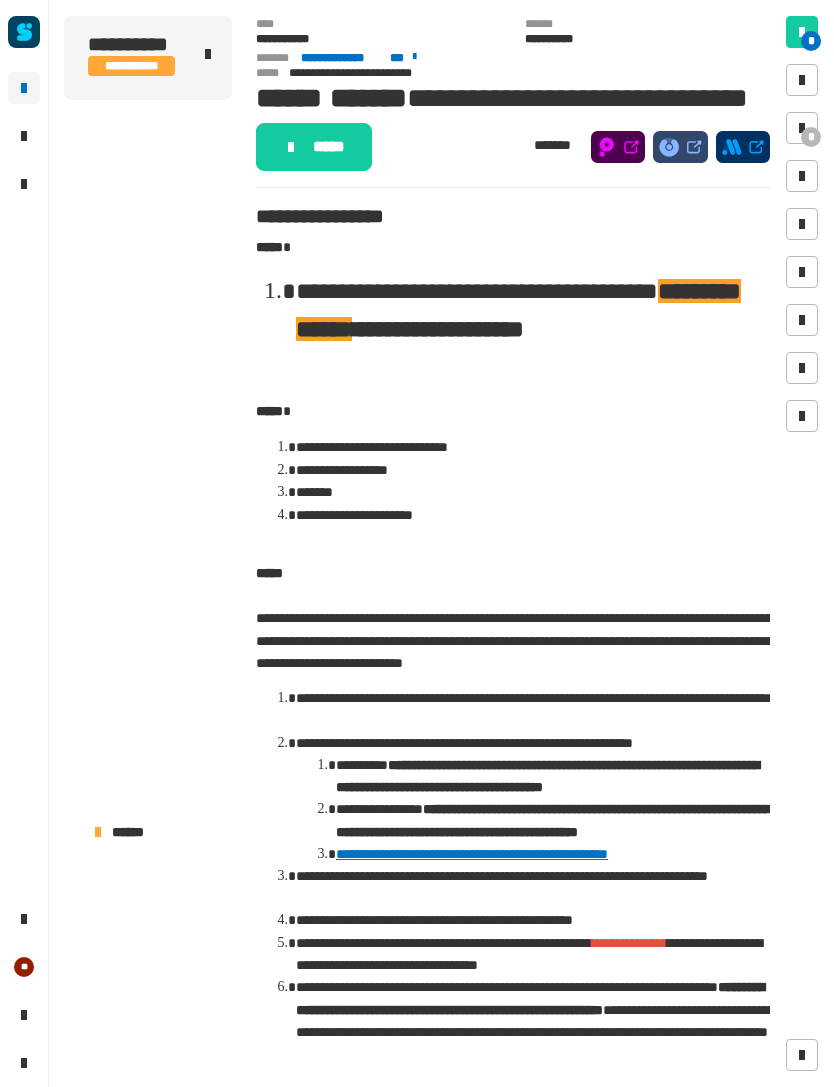 scroll, scrollTop: 0, scrollLeft: 0, axis: both 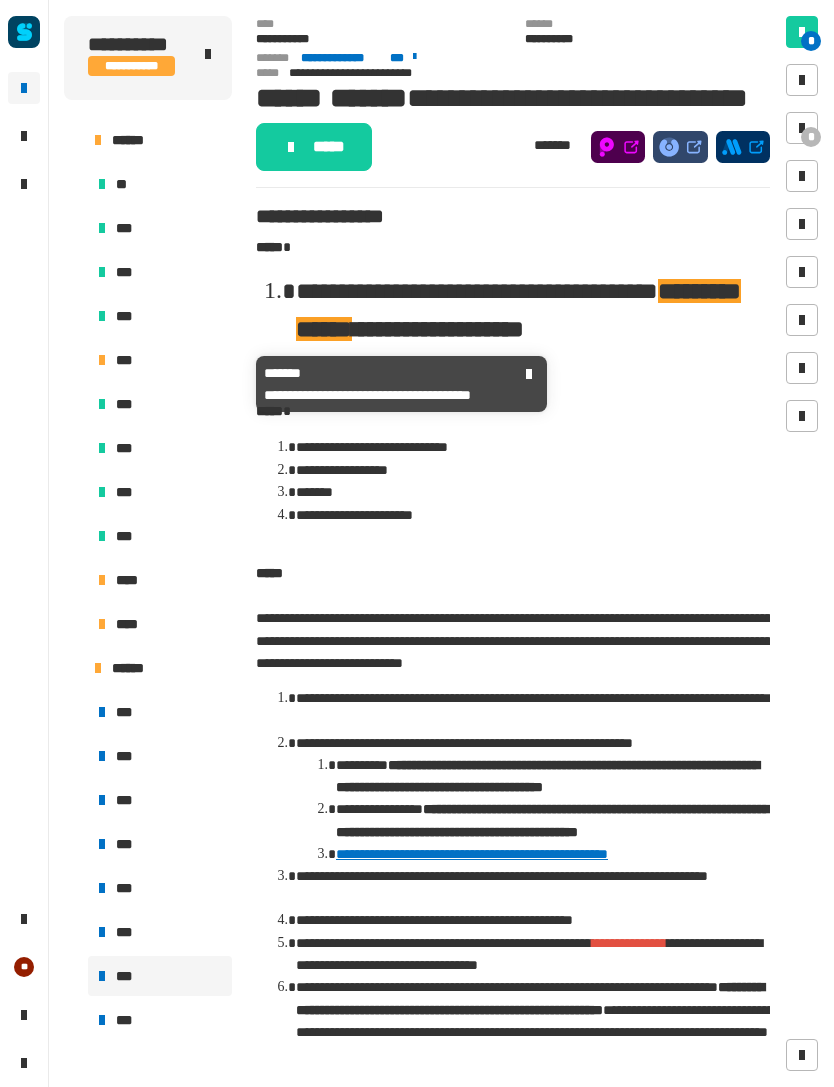 click on "***" at bounding box center [127, 360] 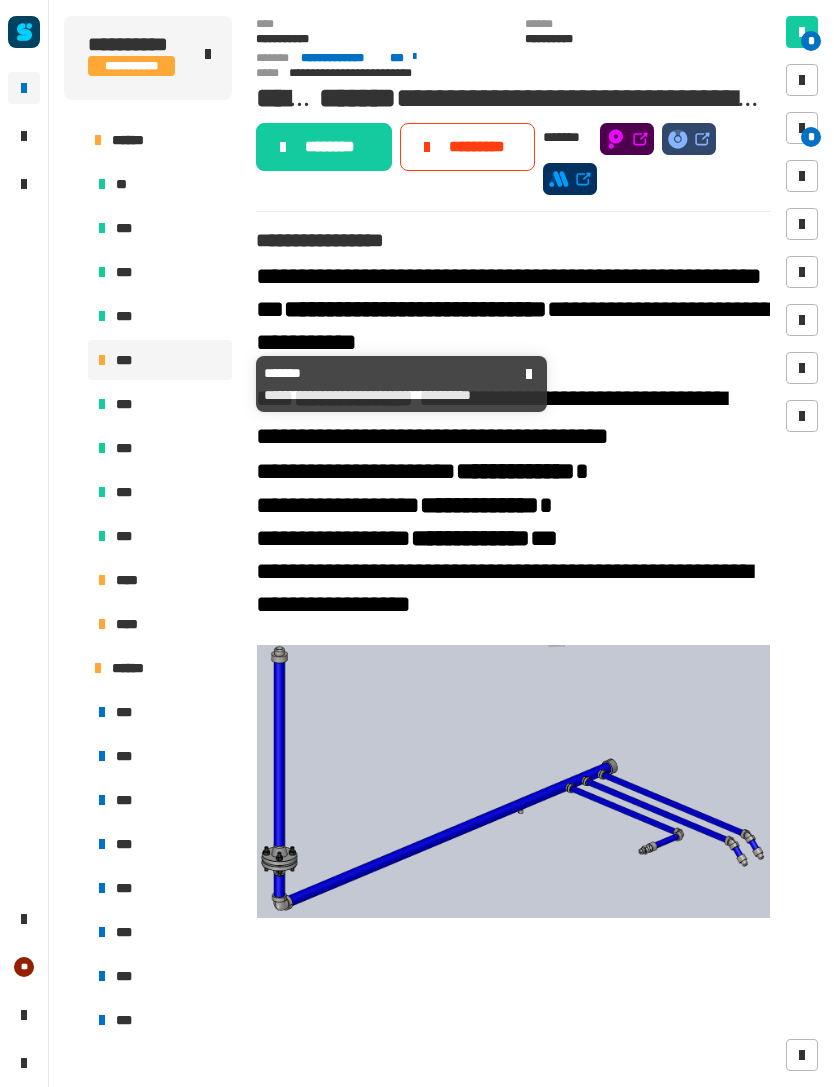 click 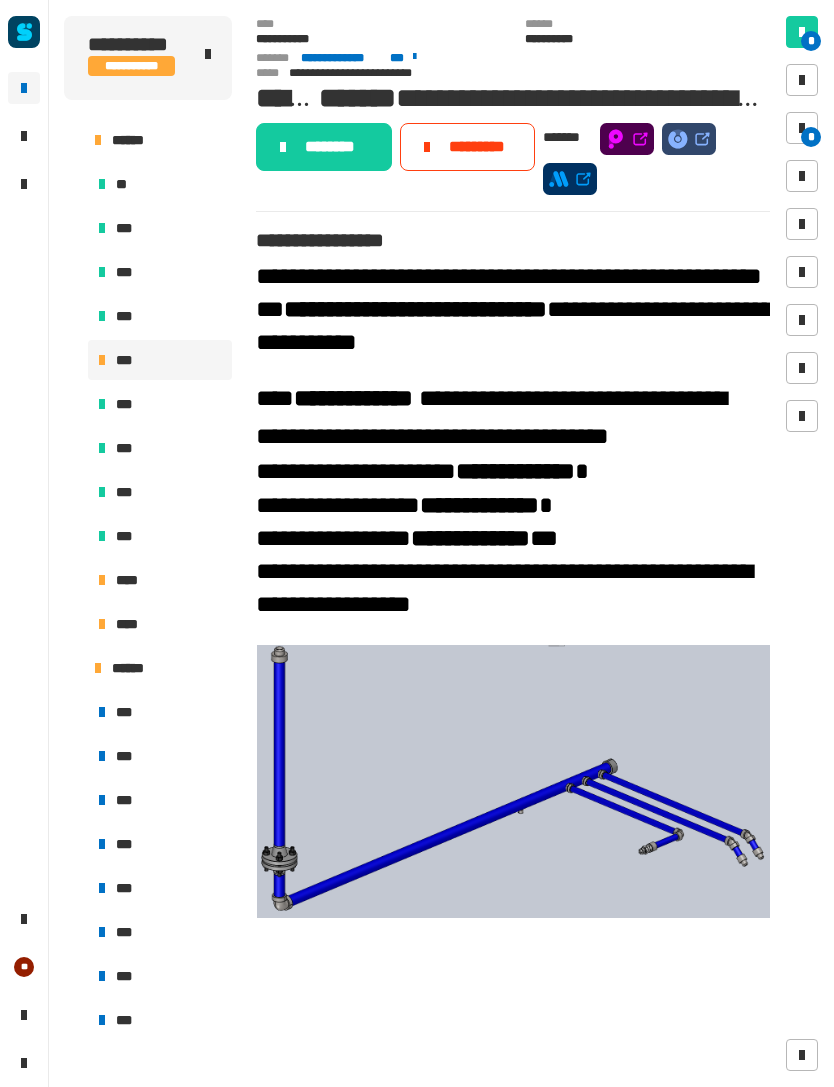 click at bounding box center [802, 128] 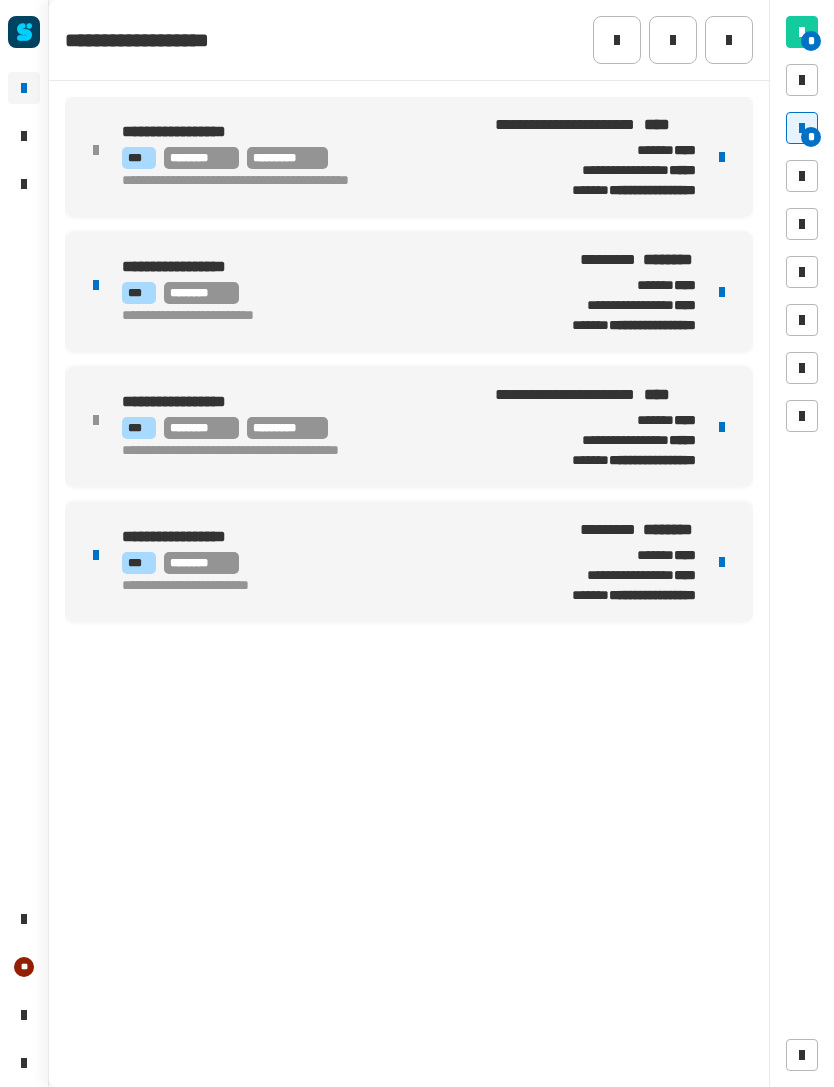 click at bounding box center [722, 292] 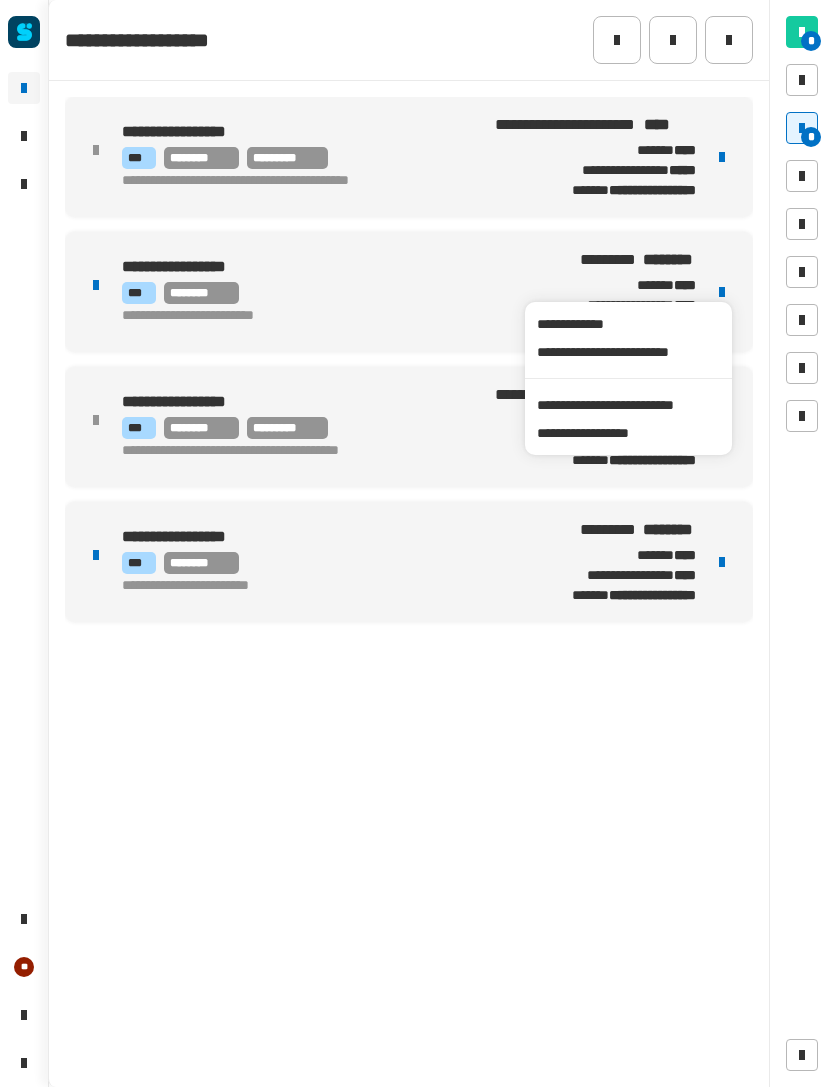 click on "**********" at bounding box center (628, 405) 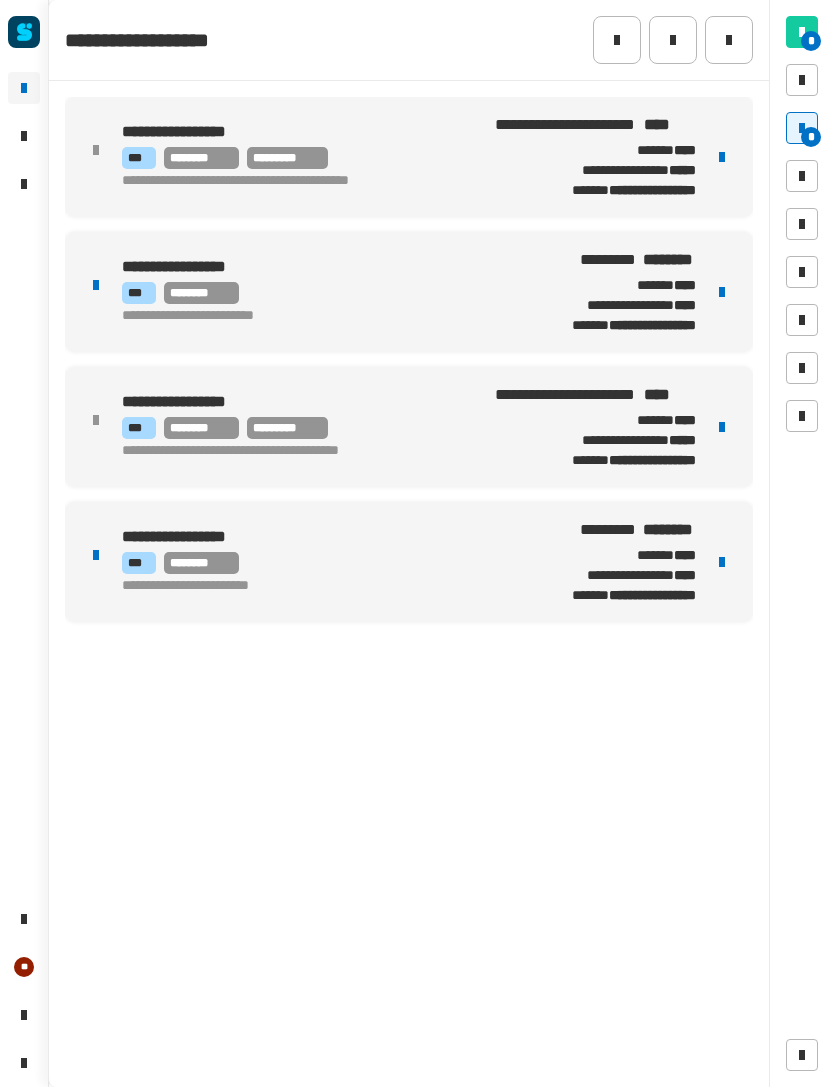 click on "********" at bounding box center [201, 293] 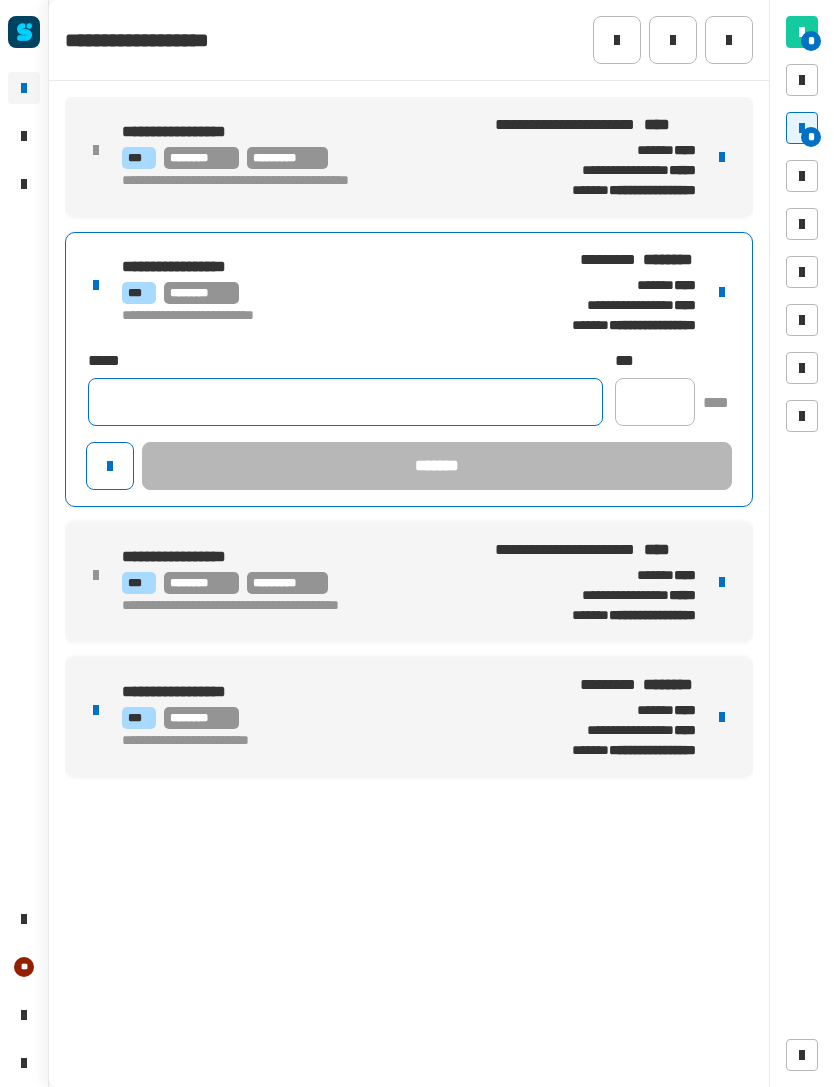 click 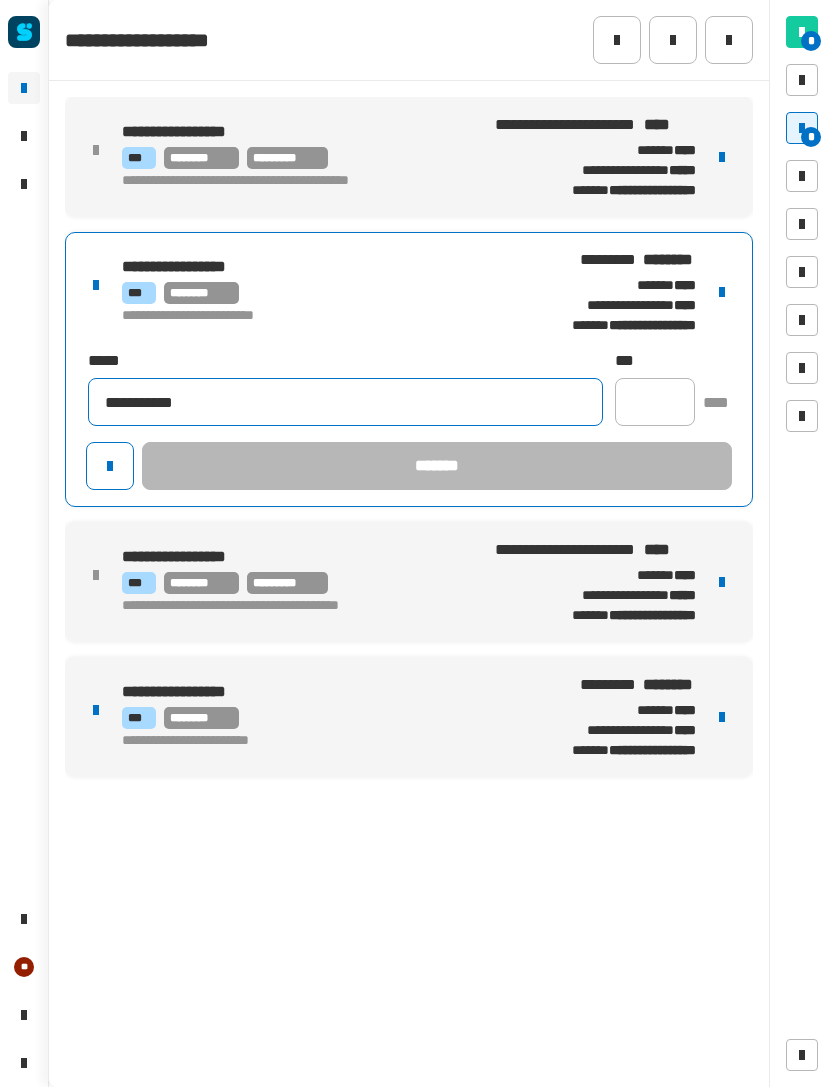type on "**********" 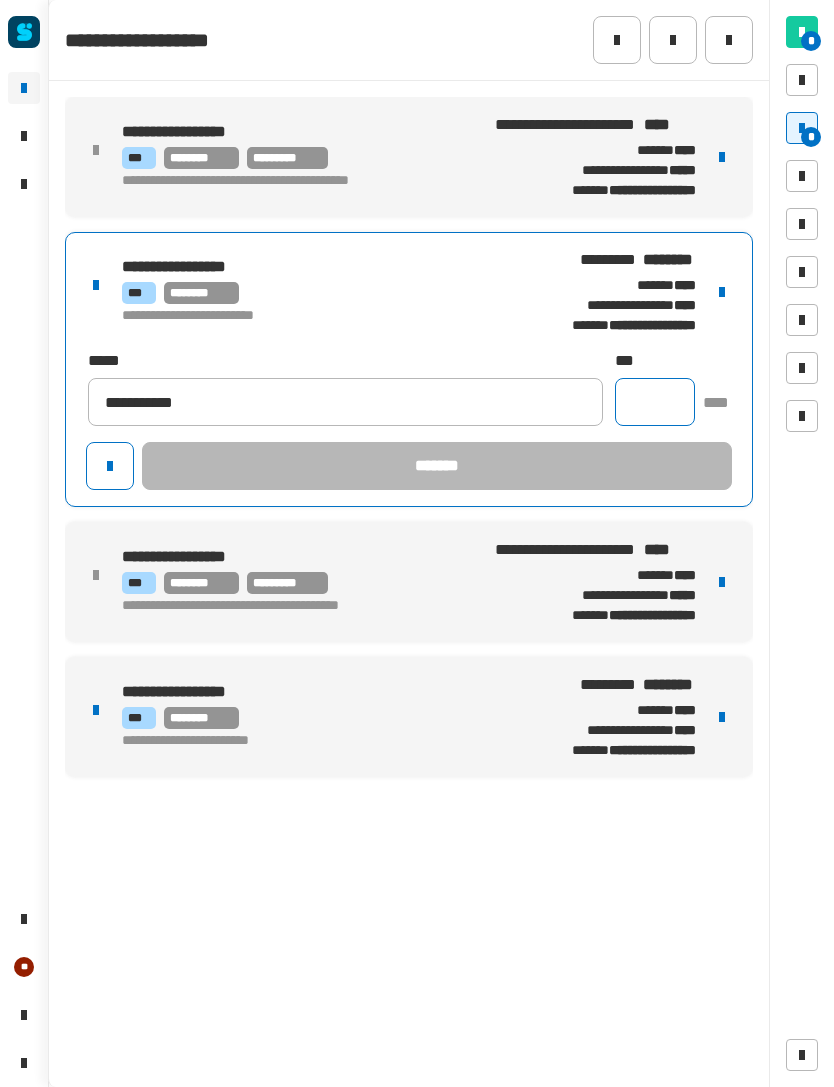 click 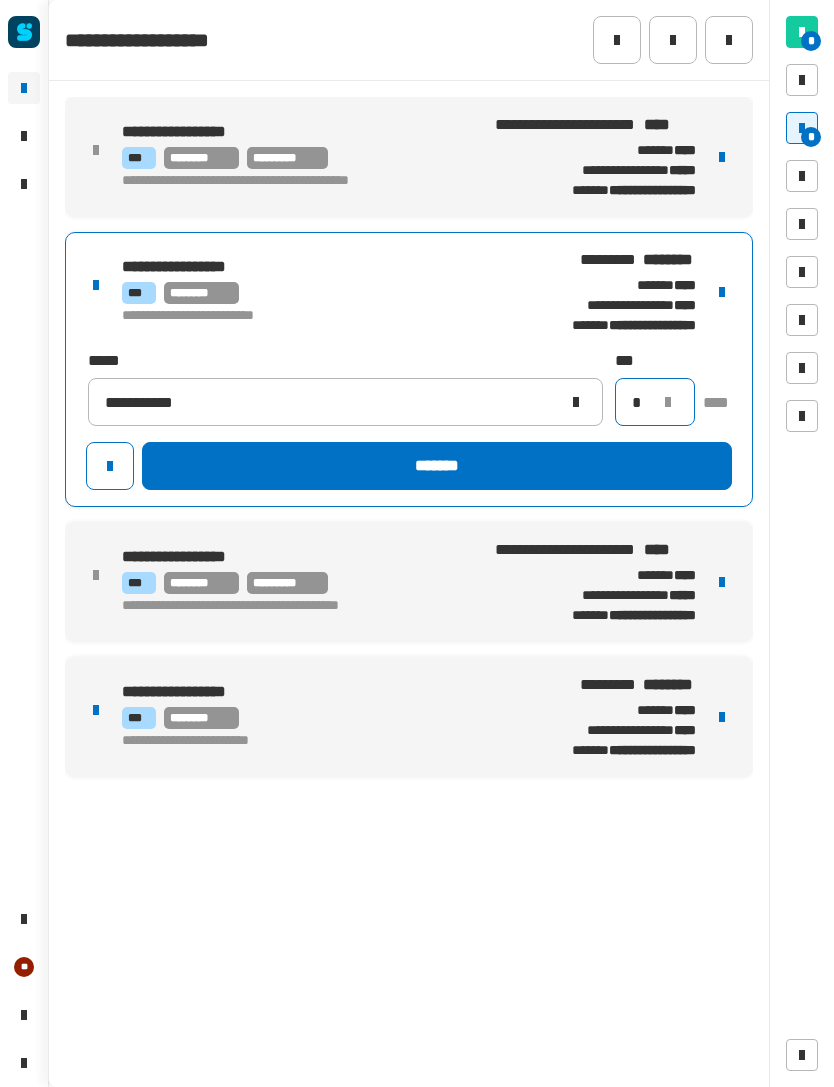 type on "*" 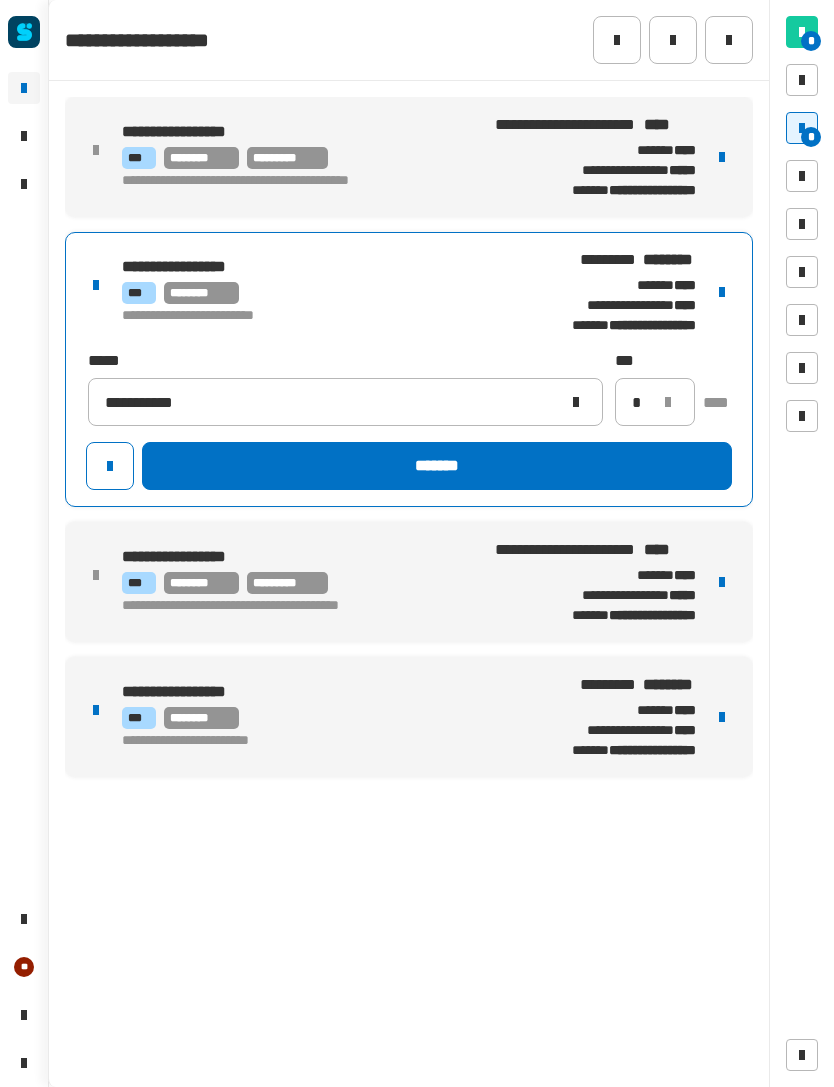click on "*******" 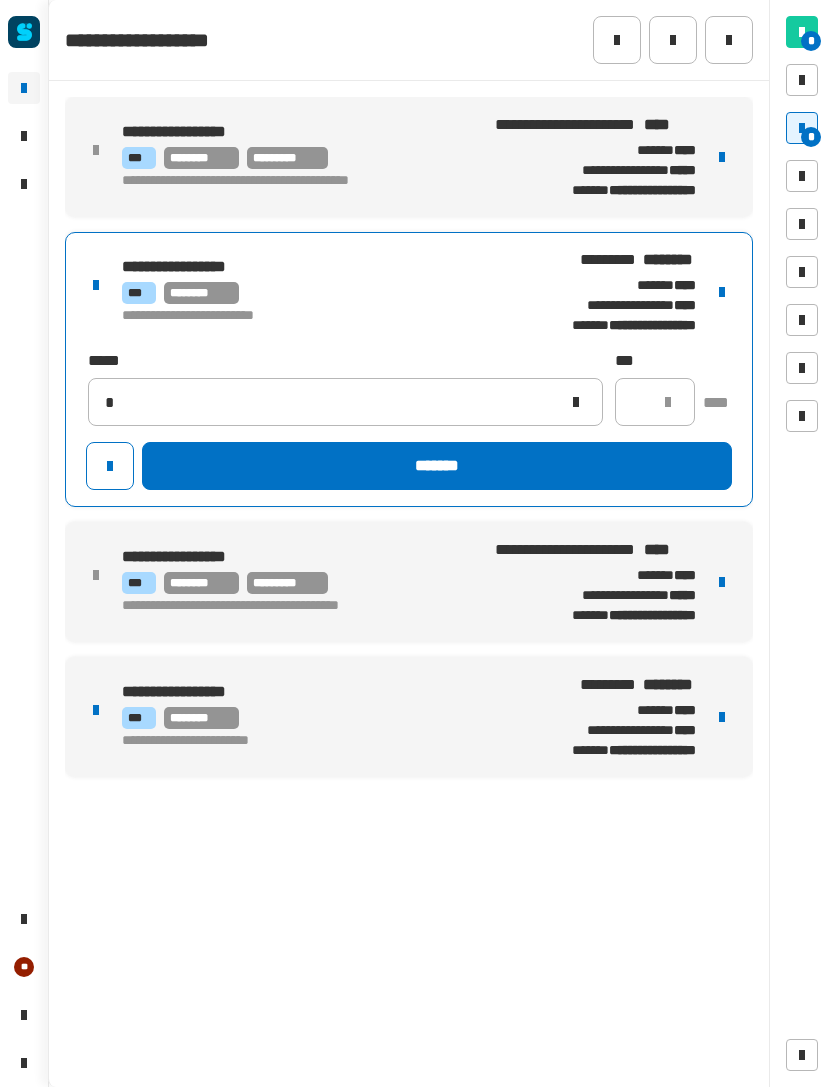 type 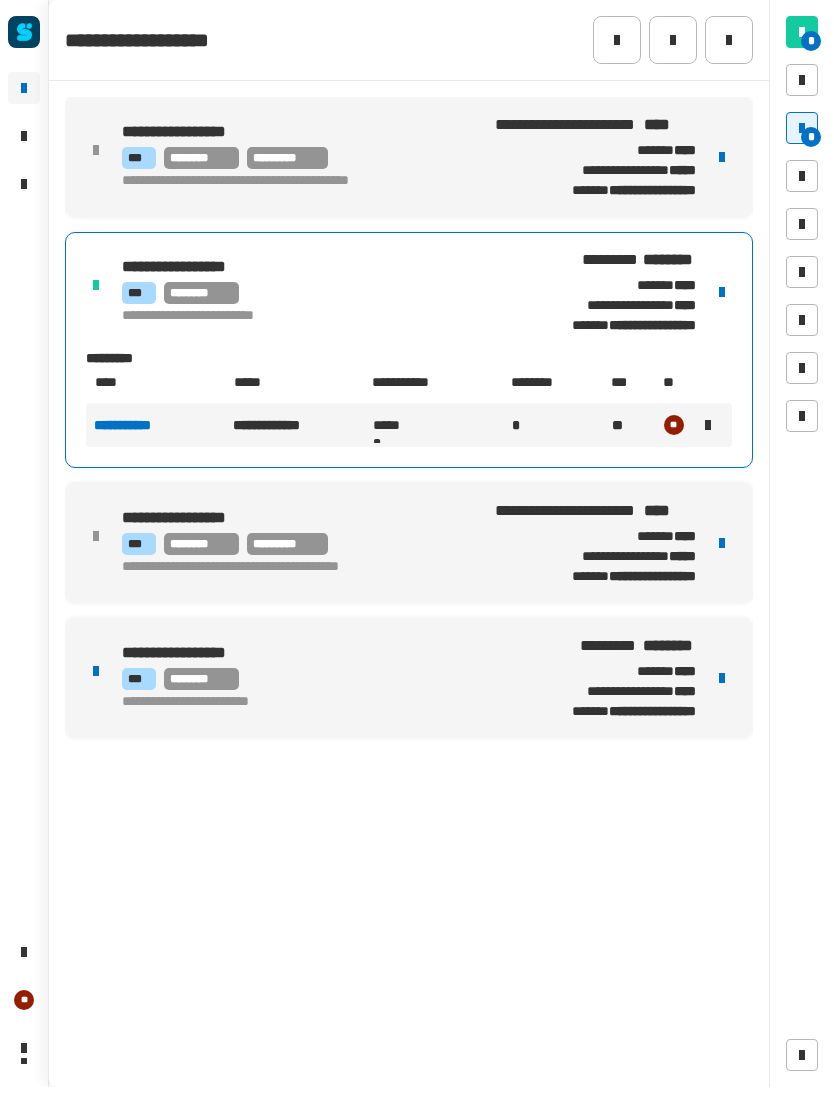 click 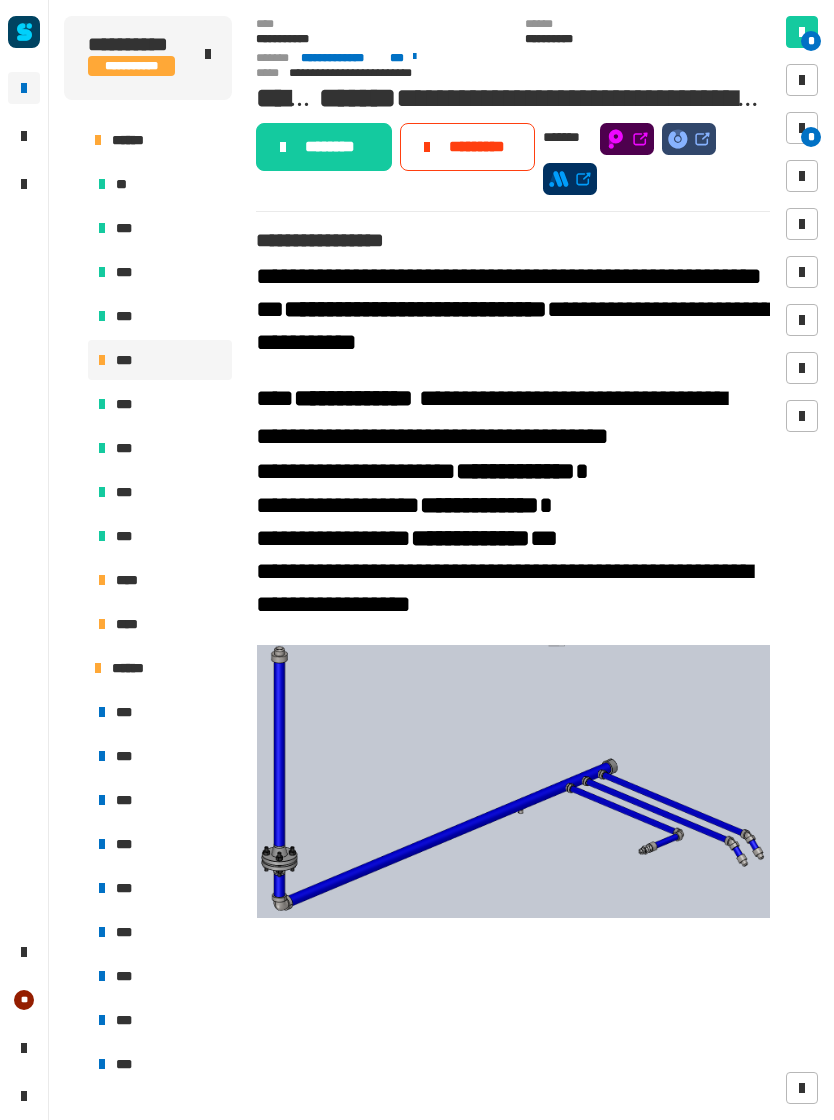 click at bounding box center [802, 128] 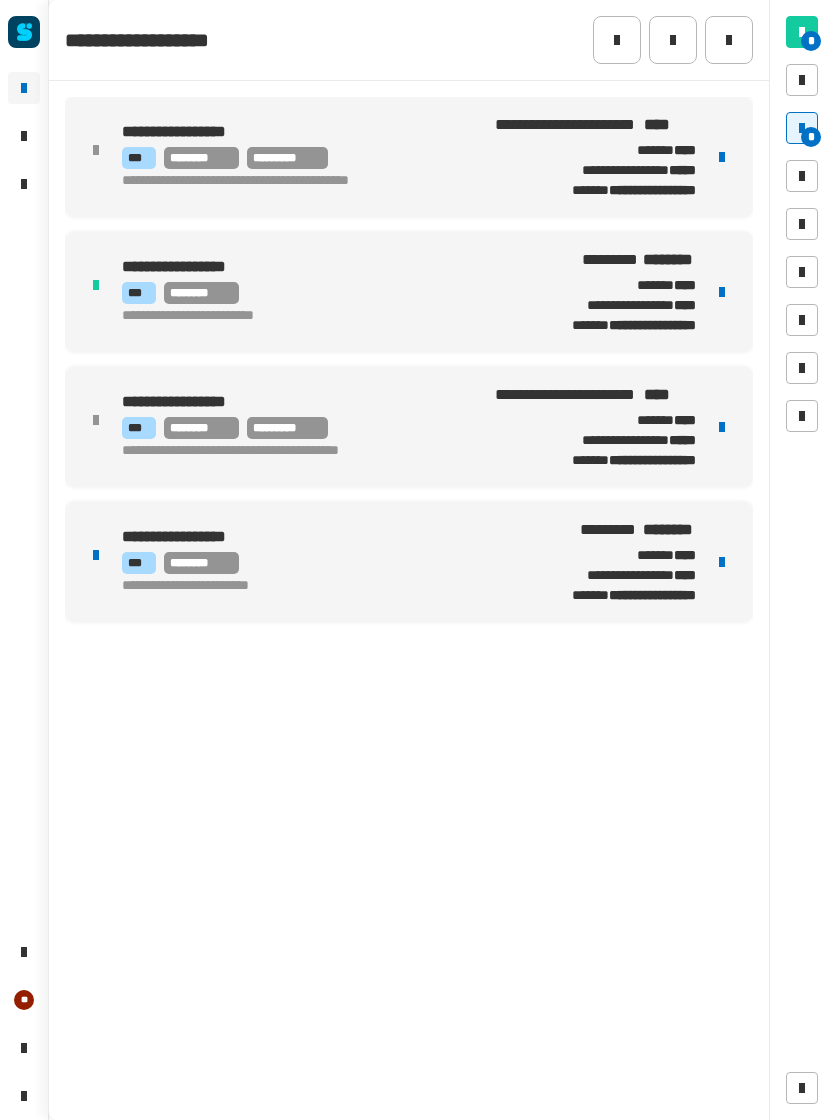 click at bounding box center [722, 562] 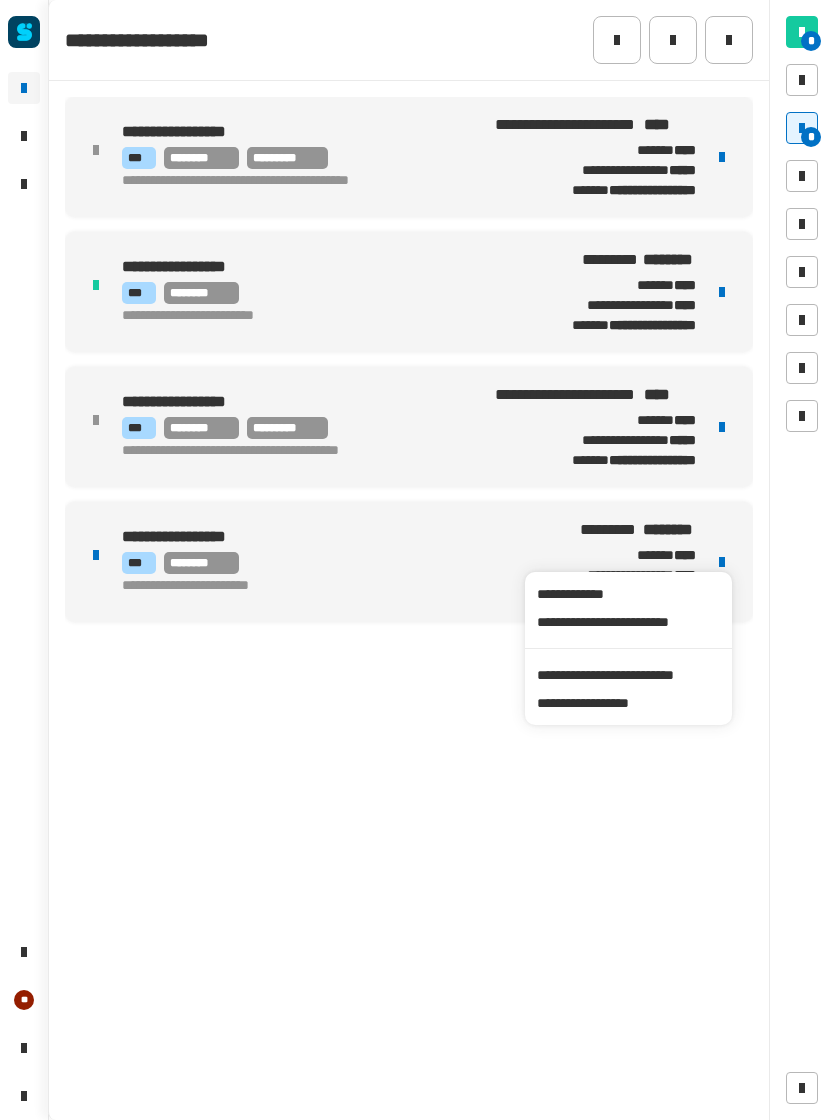 click on "**********" at bounding box center (628, 675) 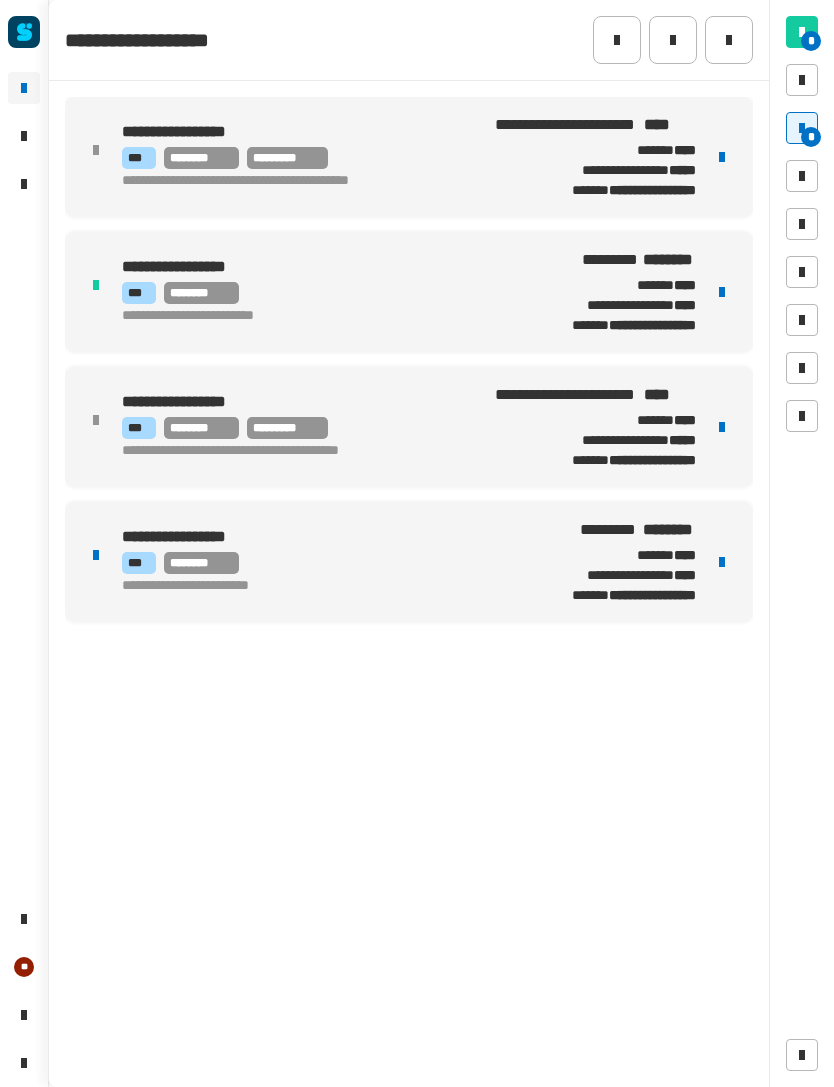 click on "**********" at bounding box center (319, 538) 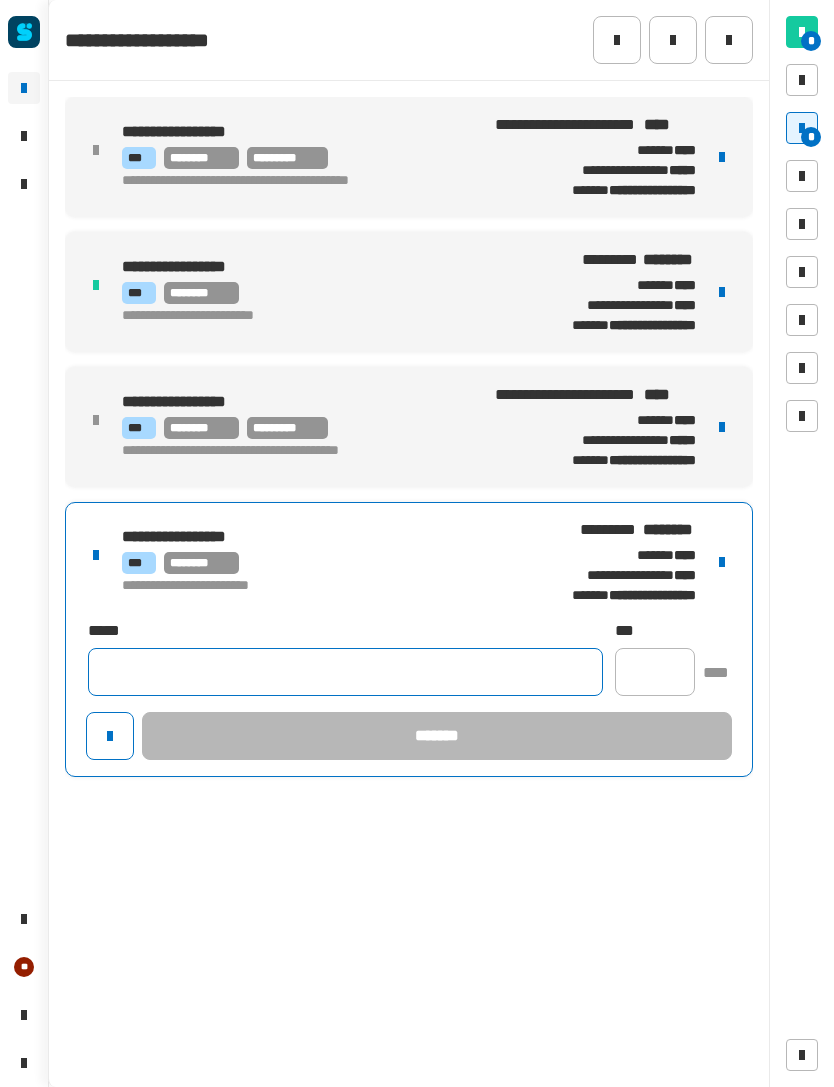 click 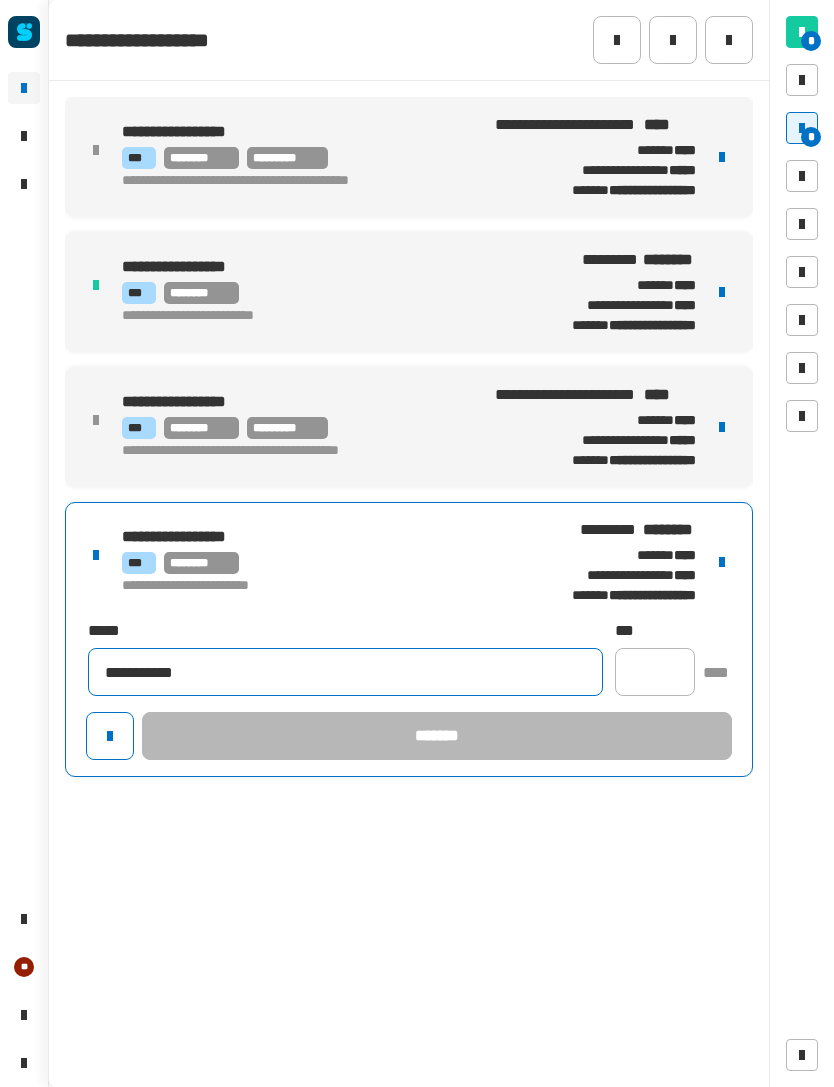type on "**********" 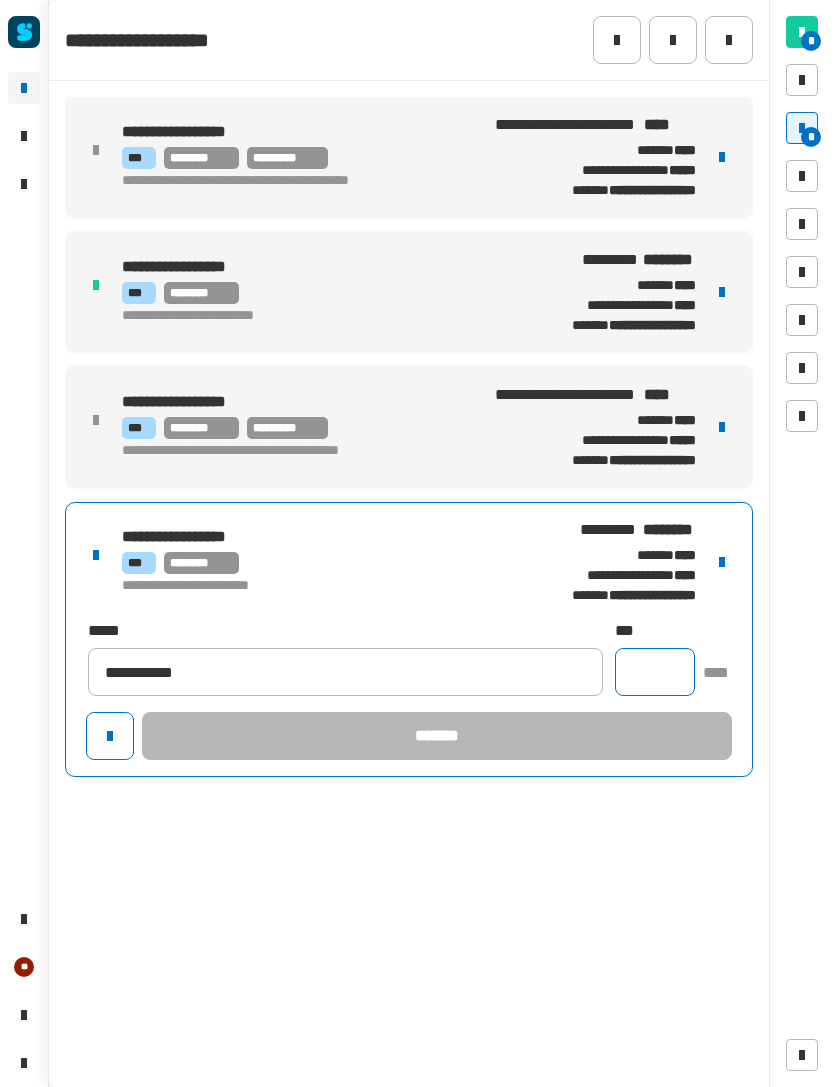 click 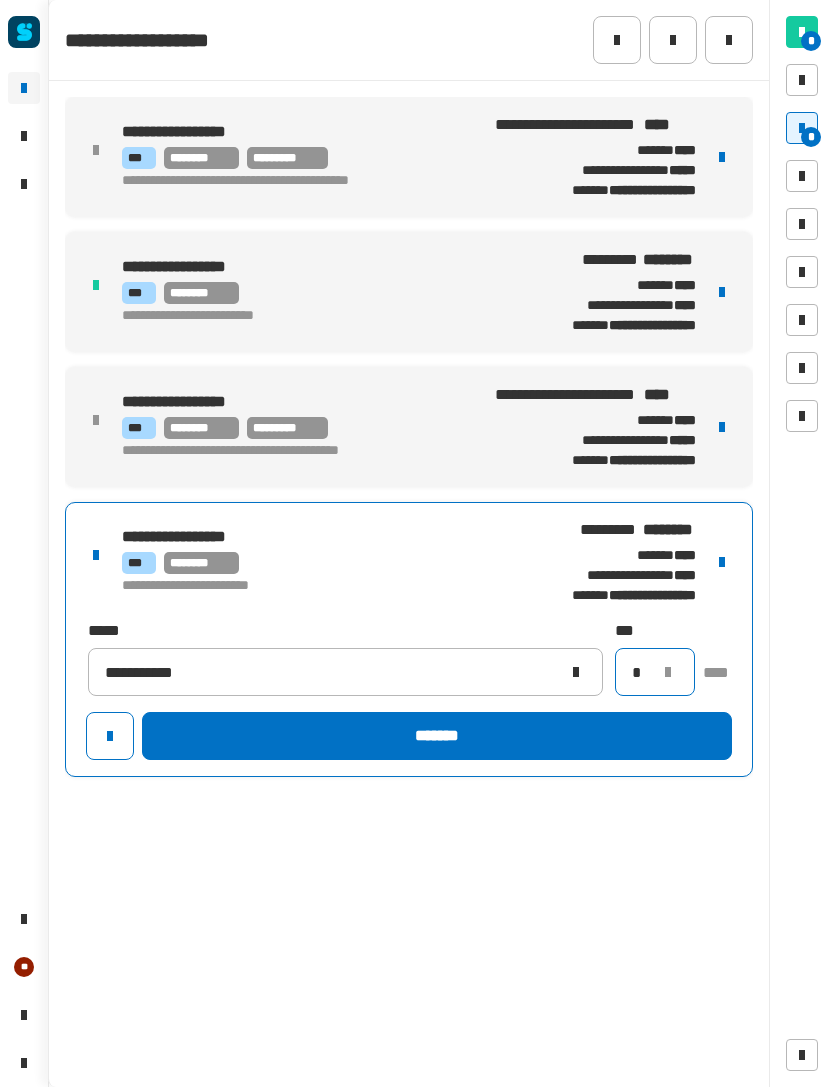 type on "*" 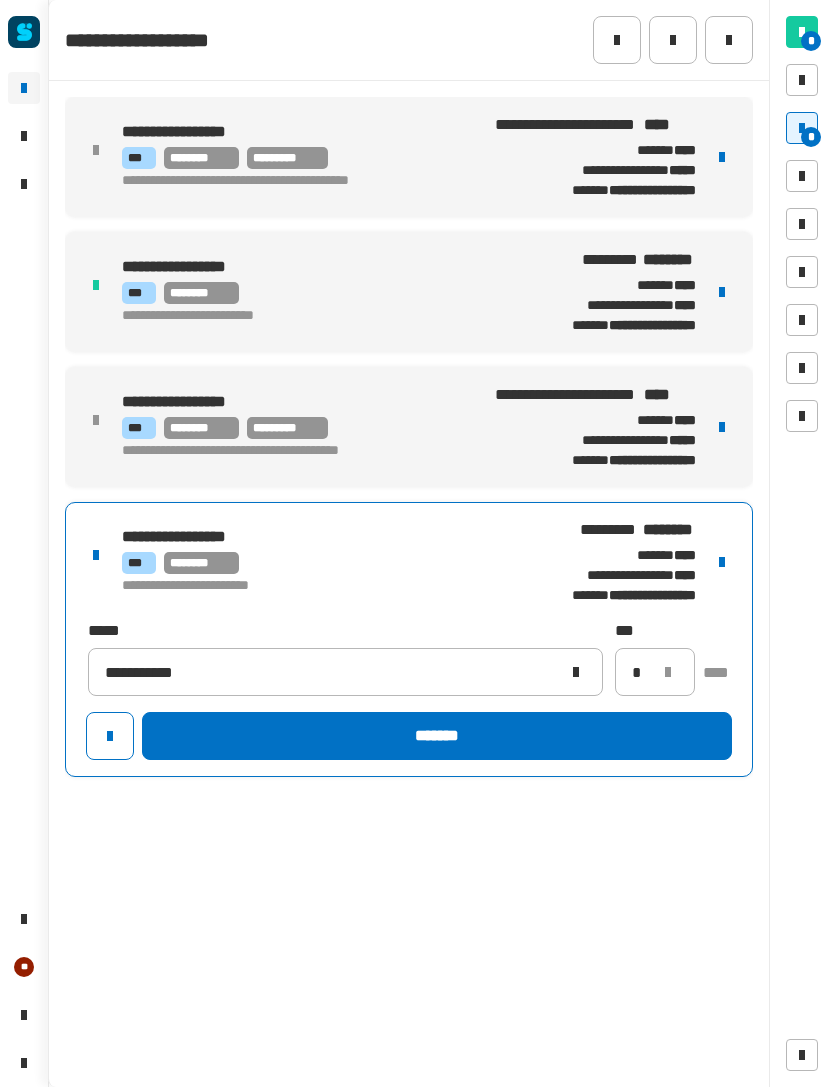 click on "*******" 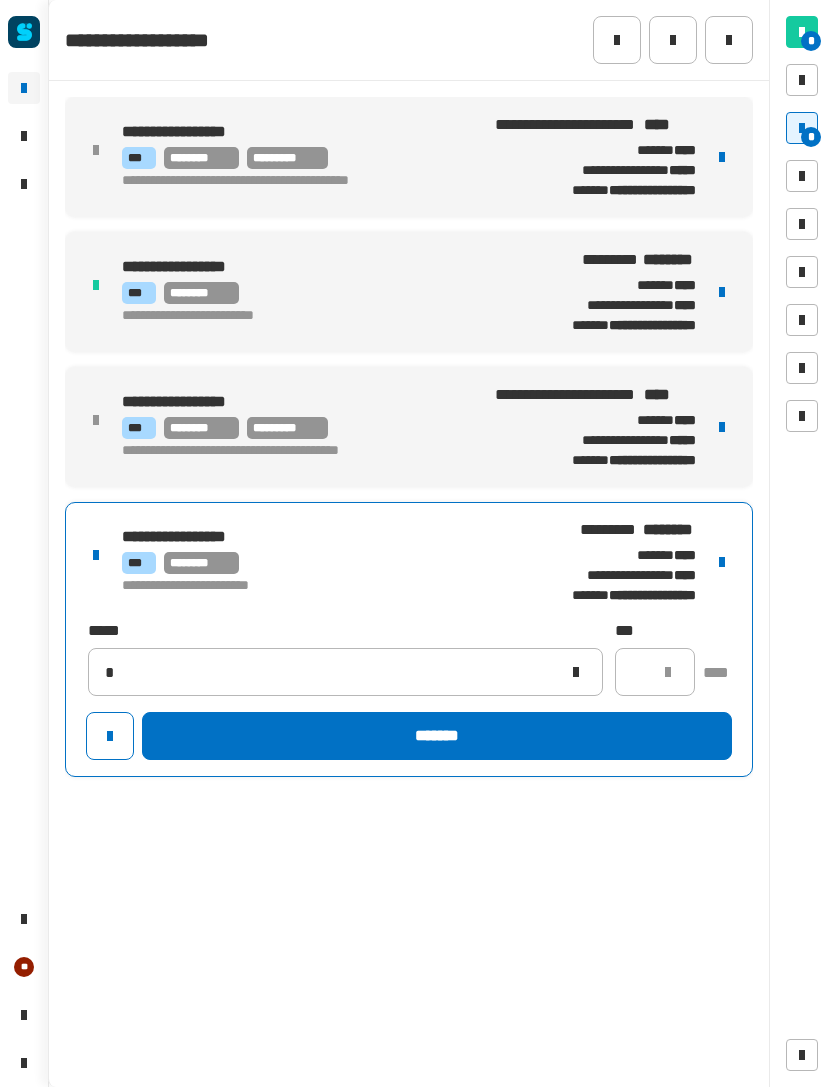 type 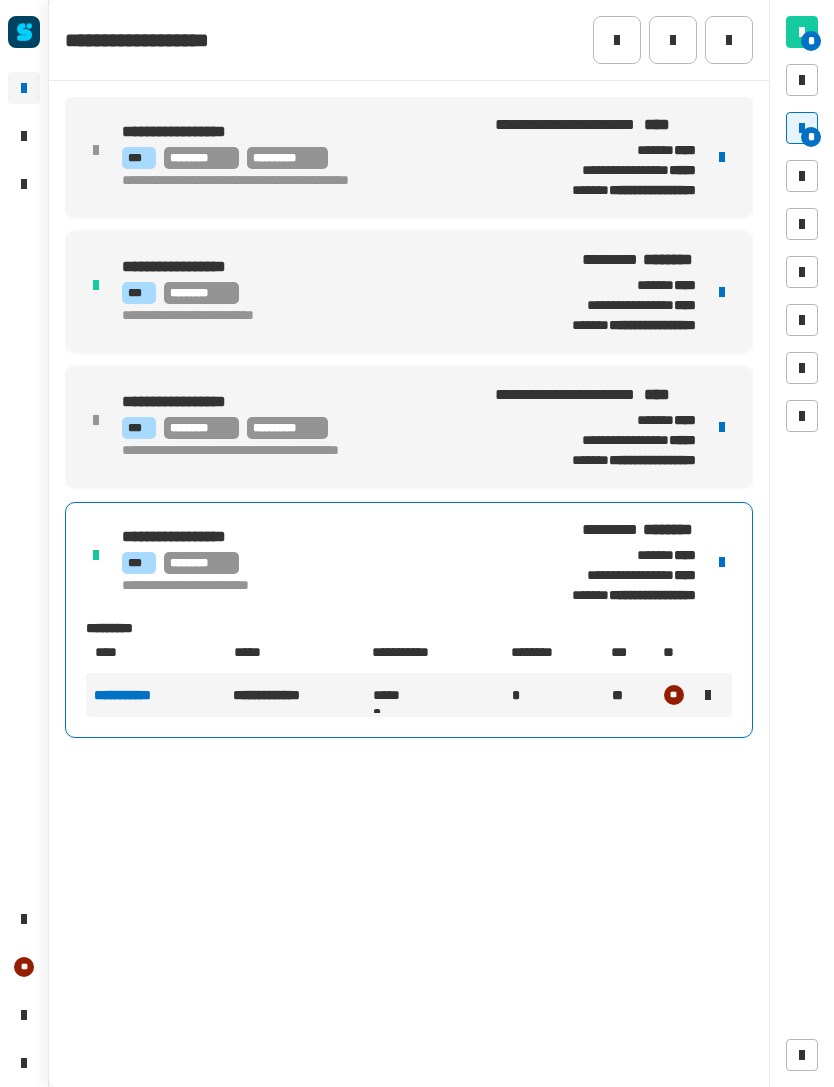 click 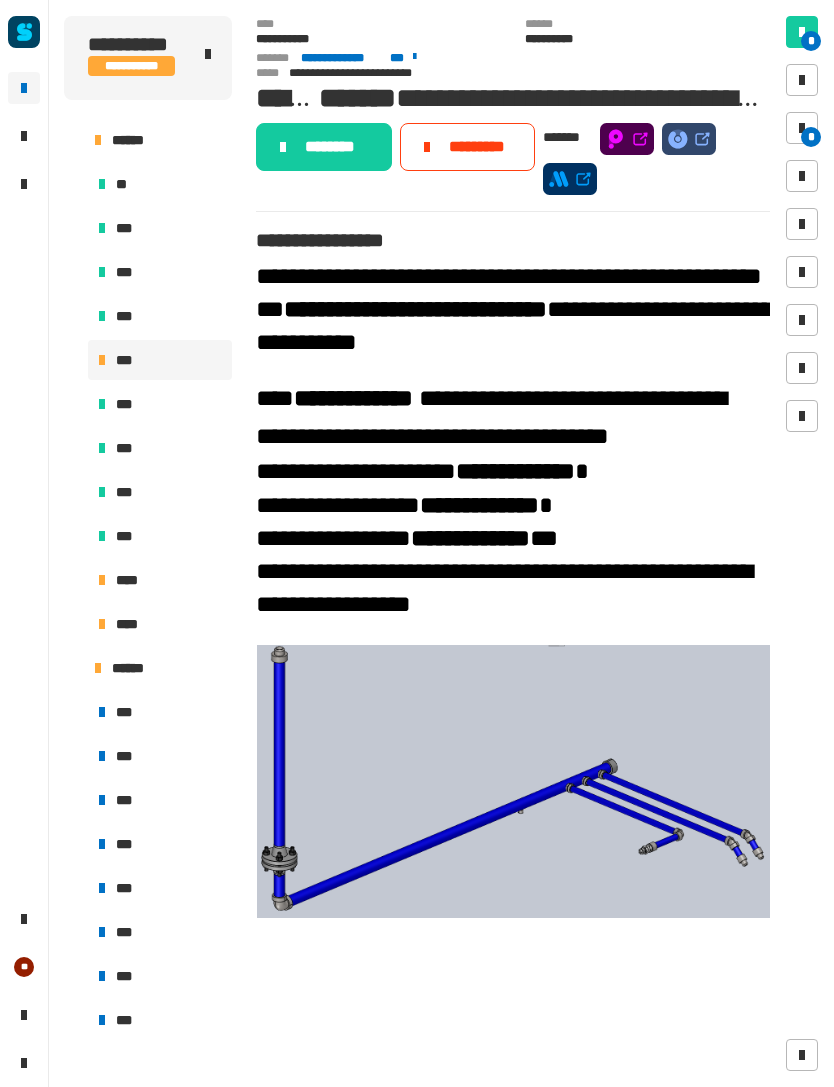 click on "********" 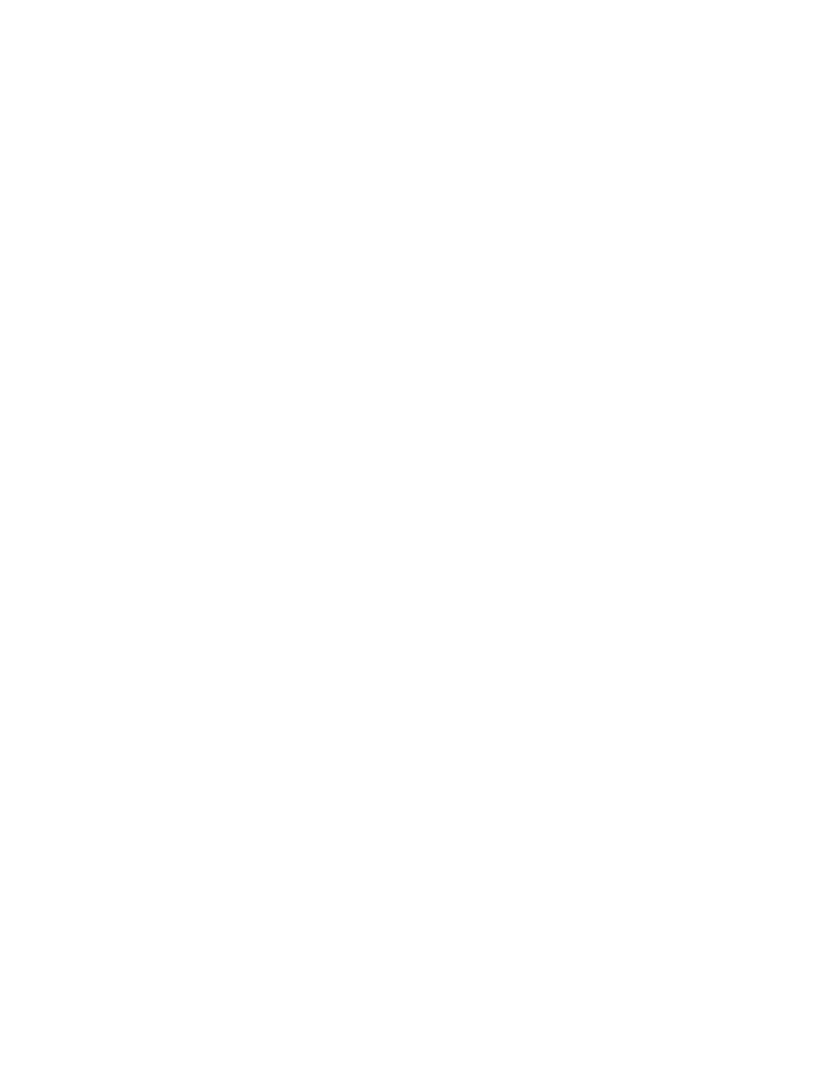 click at bounding box center (802, 176) 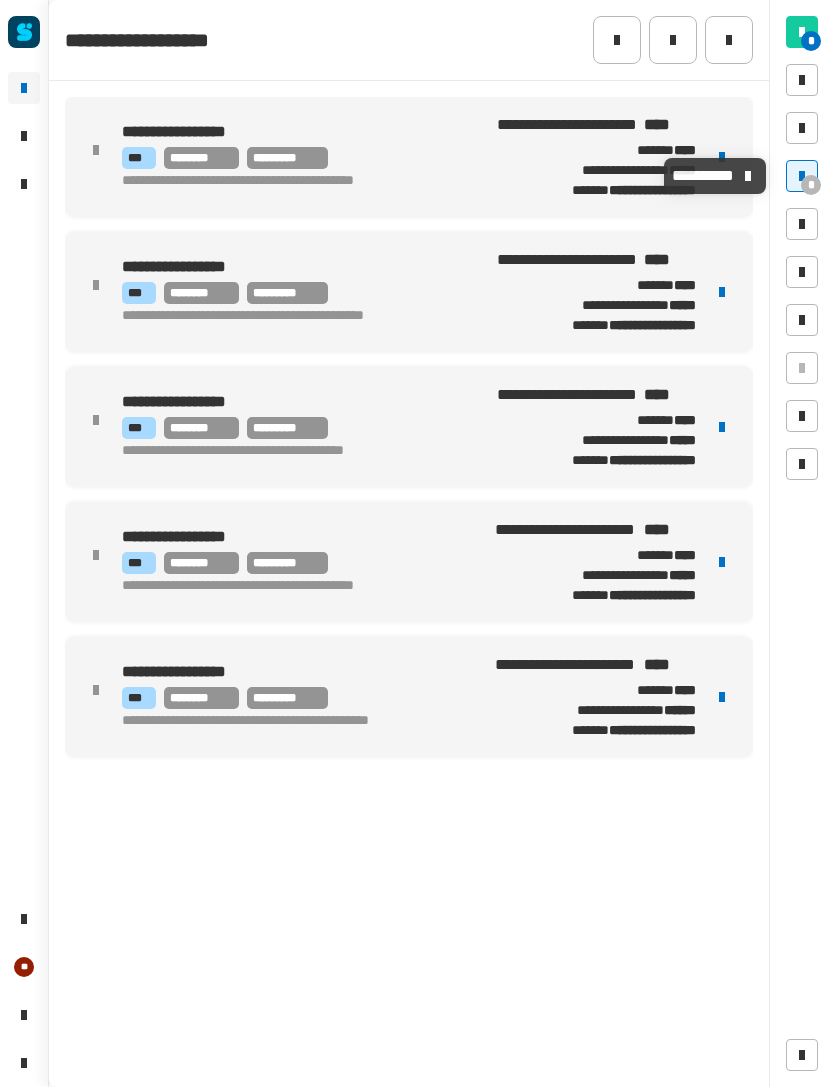 click 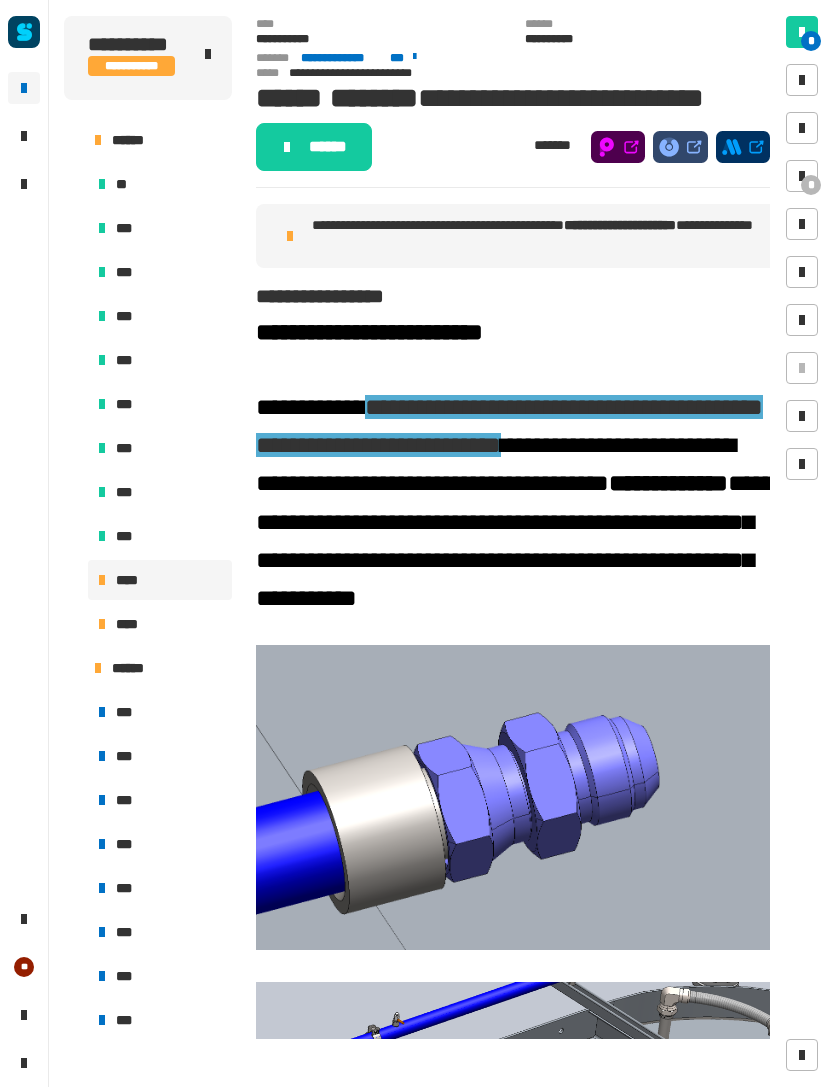 click on "******" 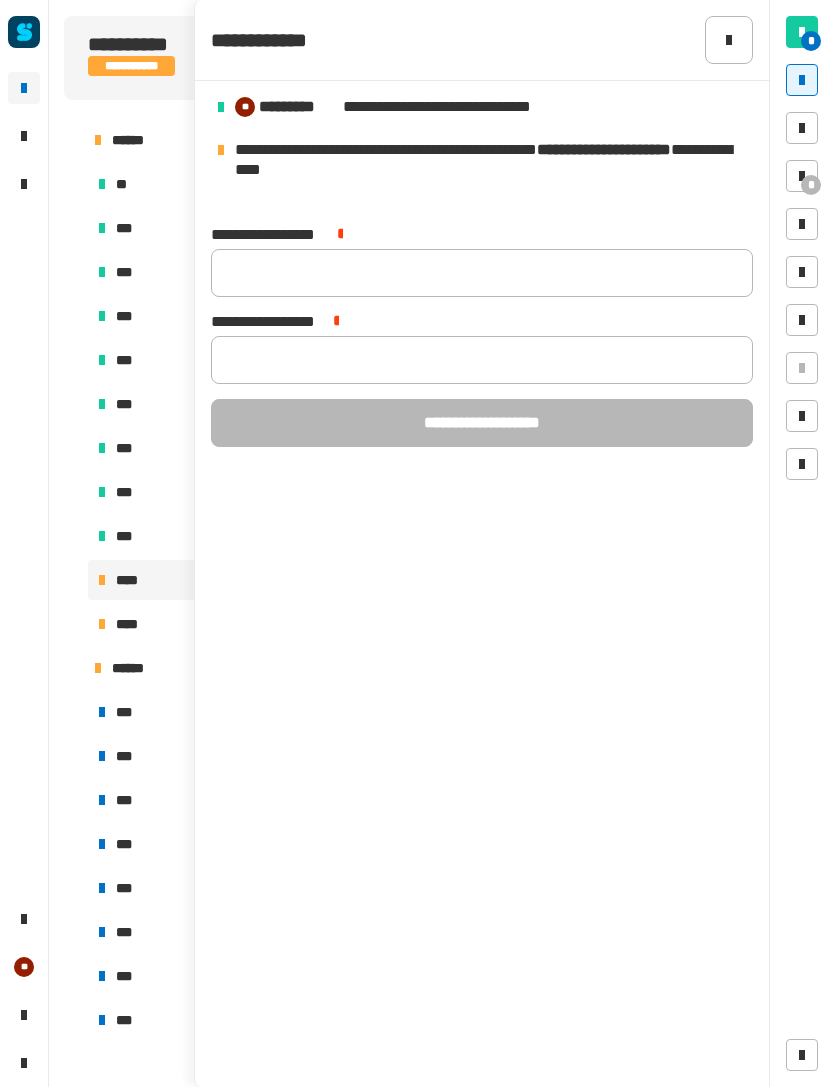click 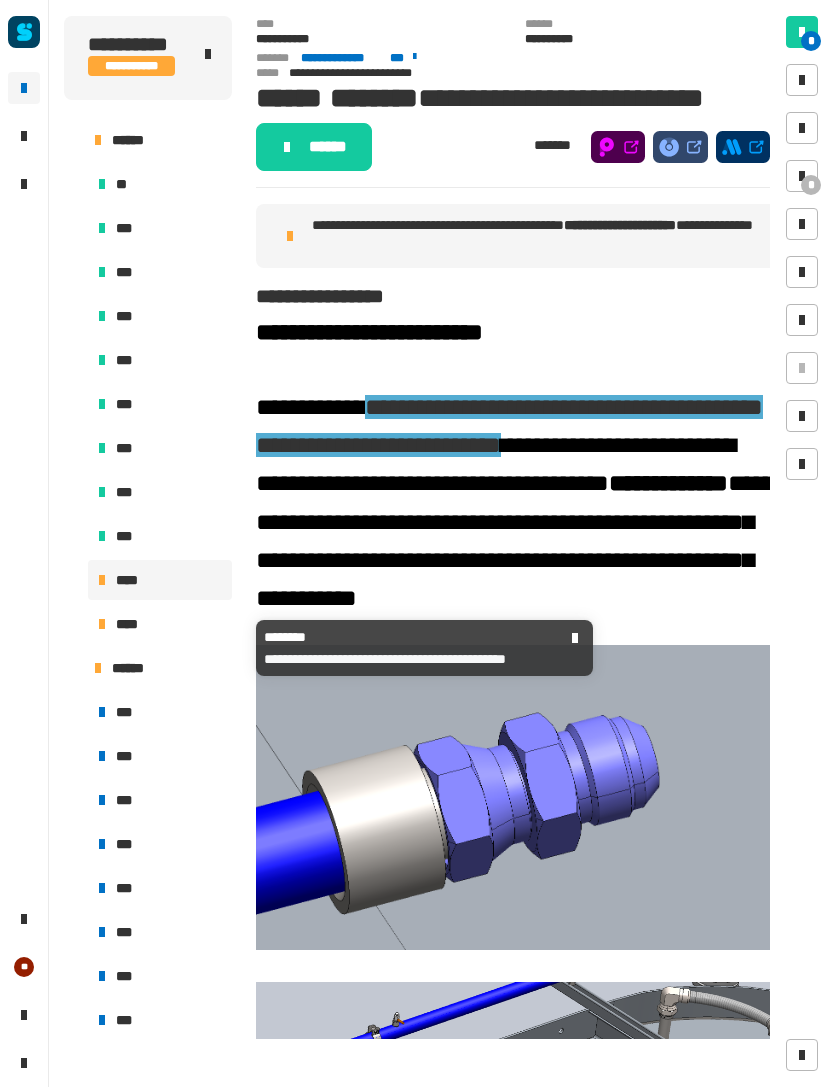 click on "****" at bounding box center [129, 624] 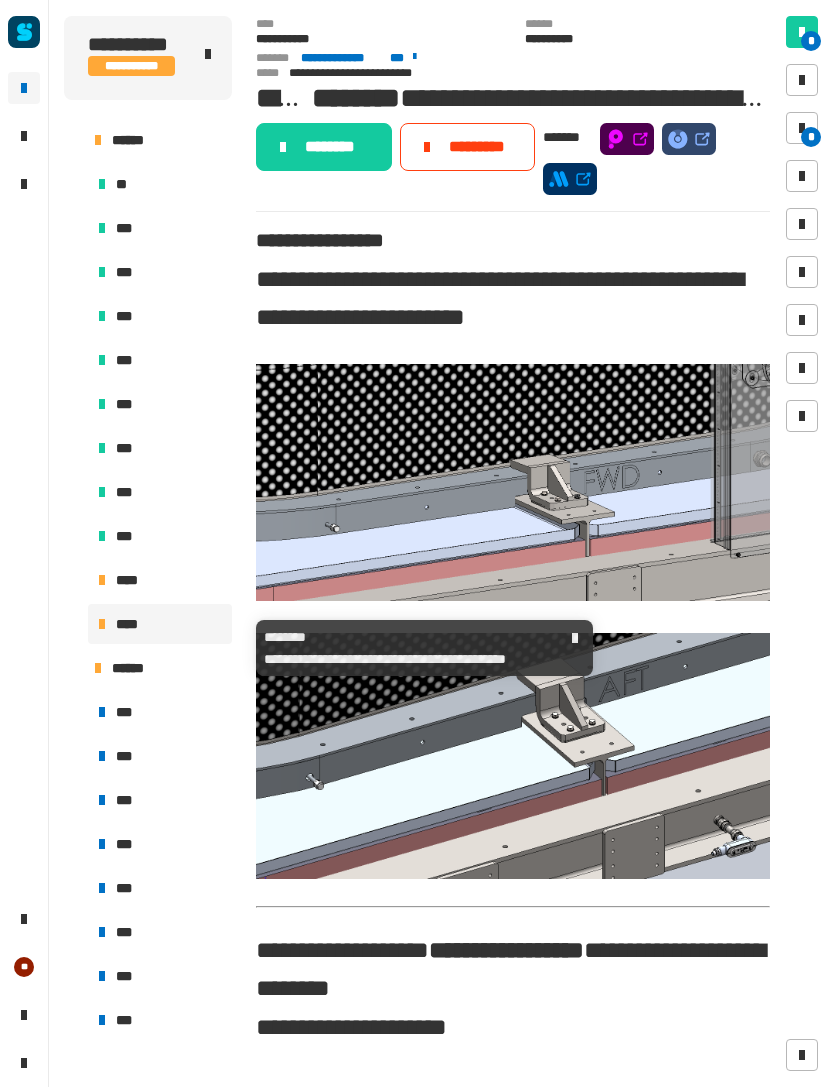 click on "****" at bounding box center [129, 624] 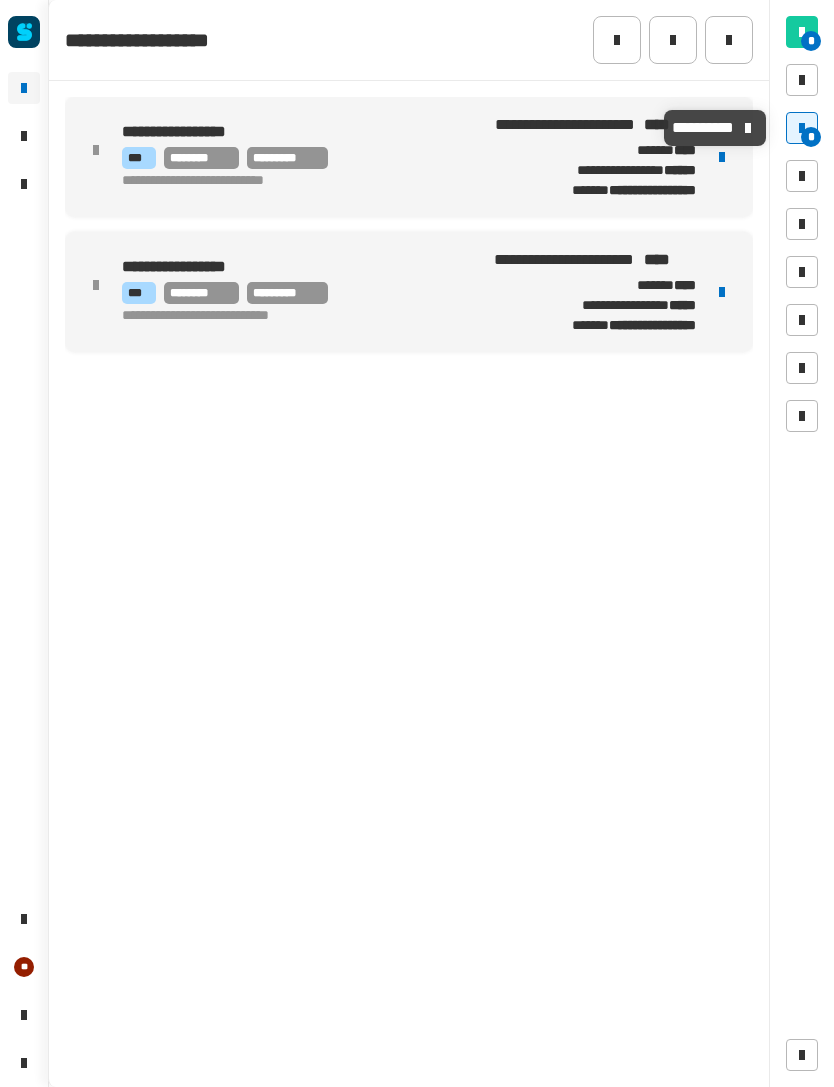 click 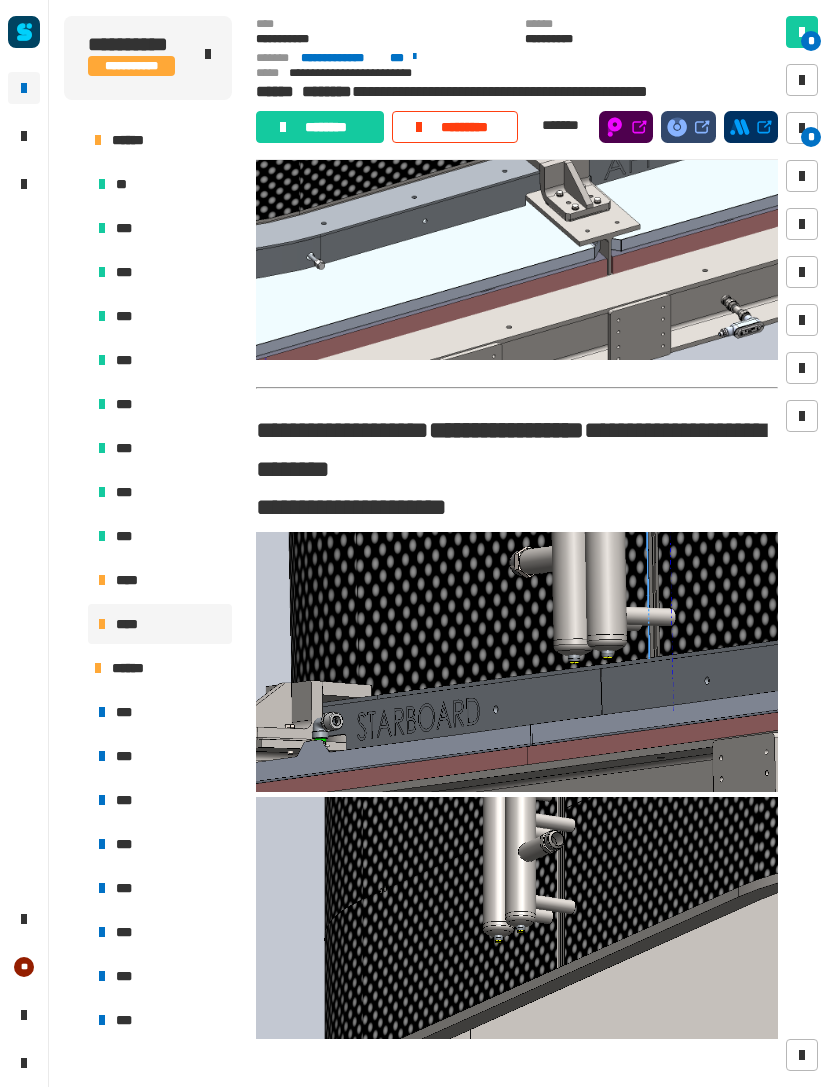 scroll, scrollTop: 473, scrollLeft: 0, axis: vertical 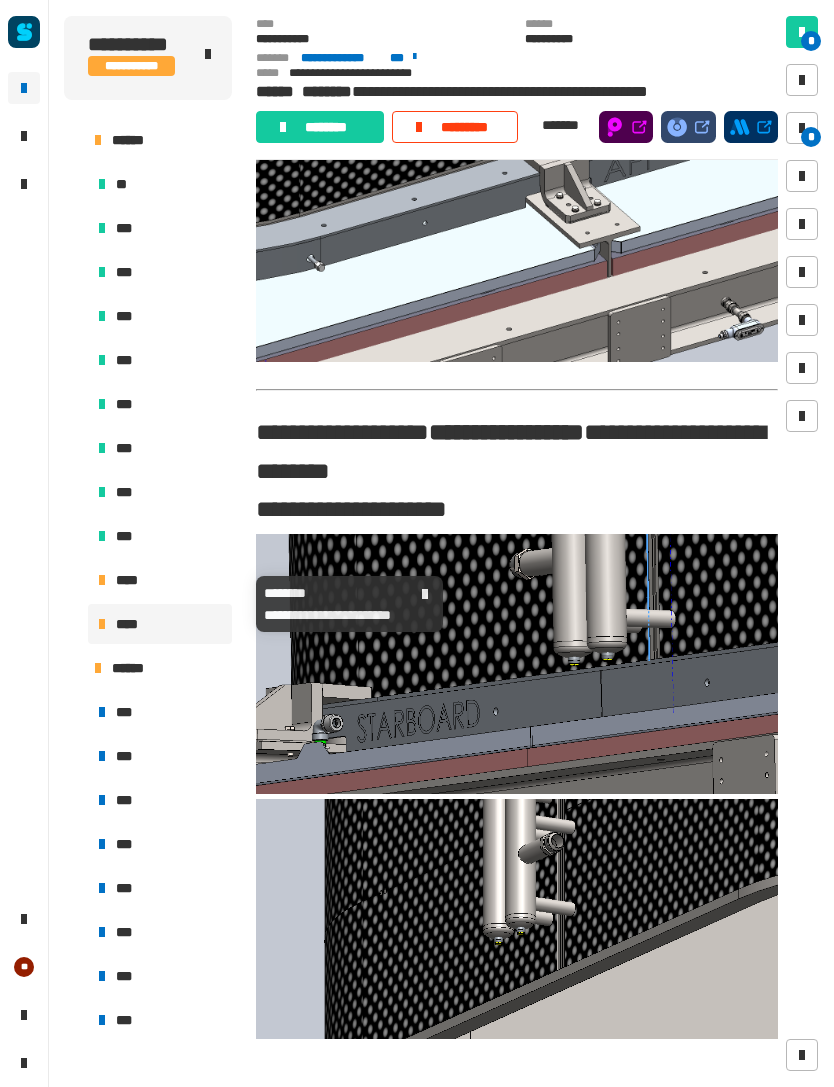 click on "****" at bounding box center (130, 580) 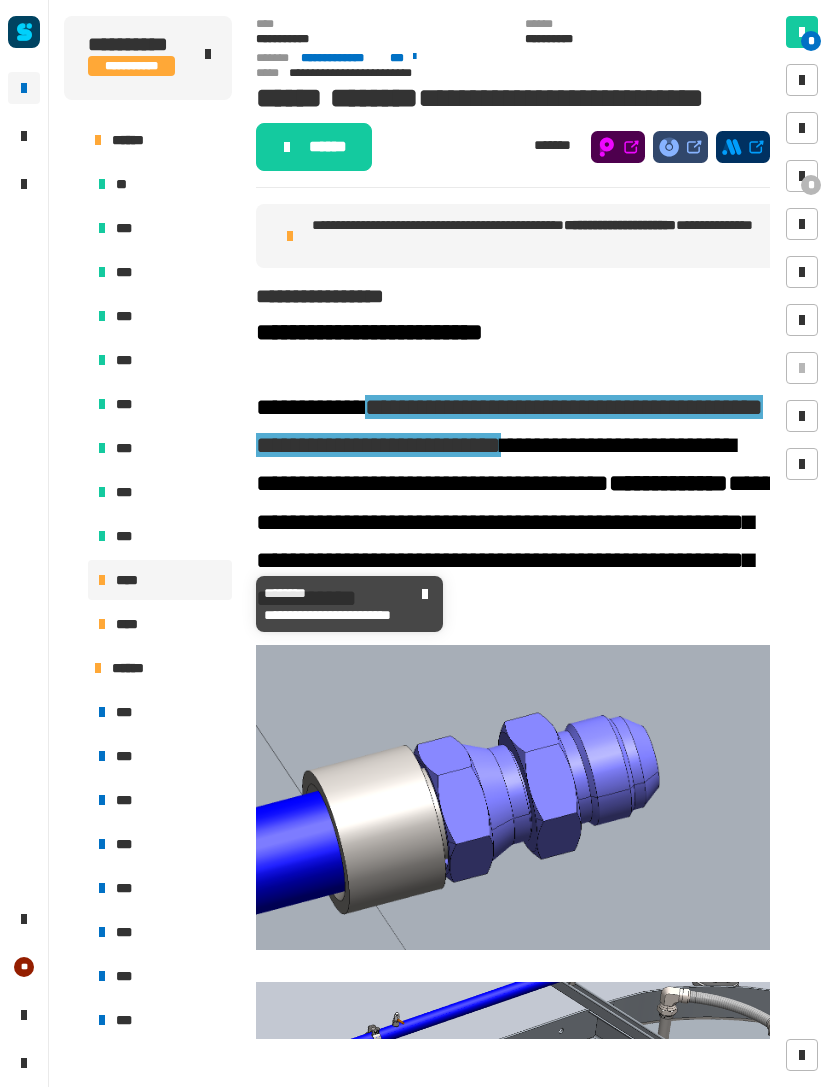 click 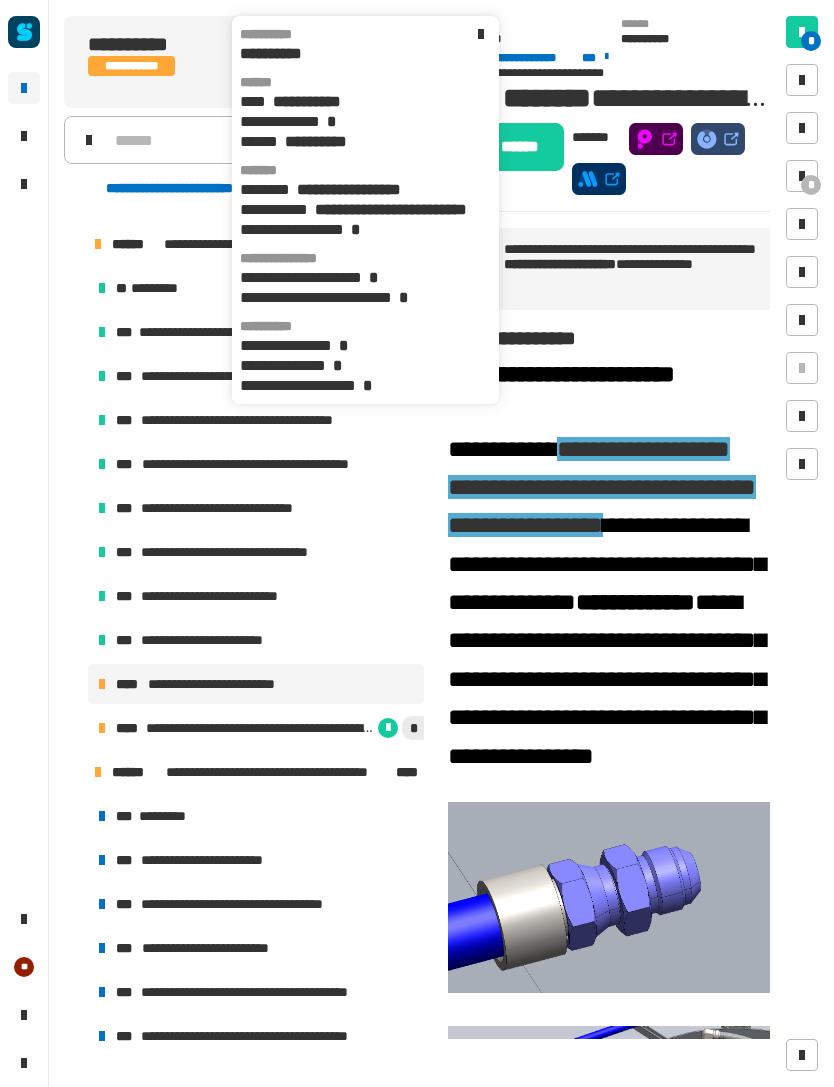 click 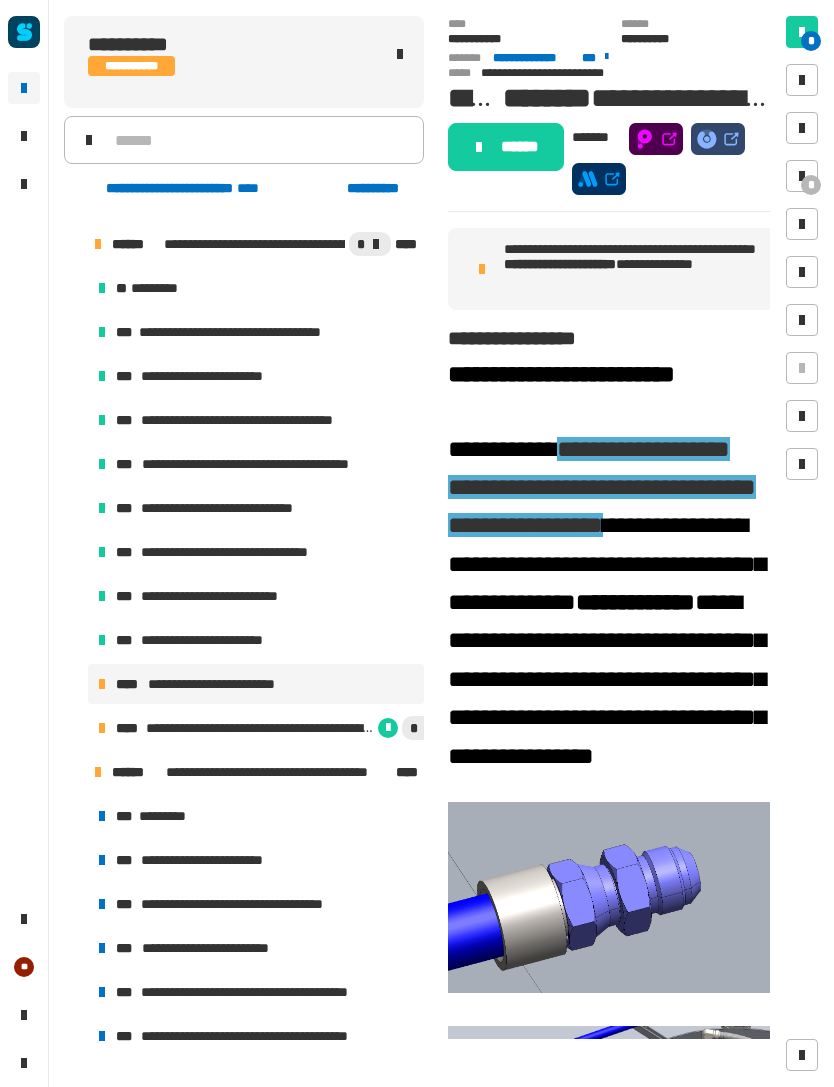 click on "**********" at bounding box center (256, 684) 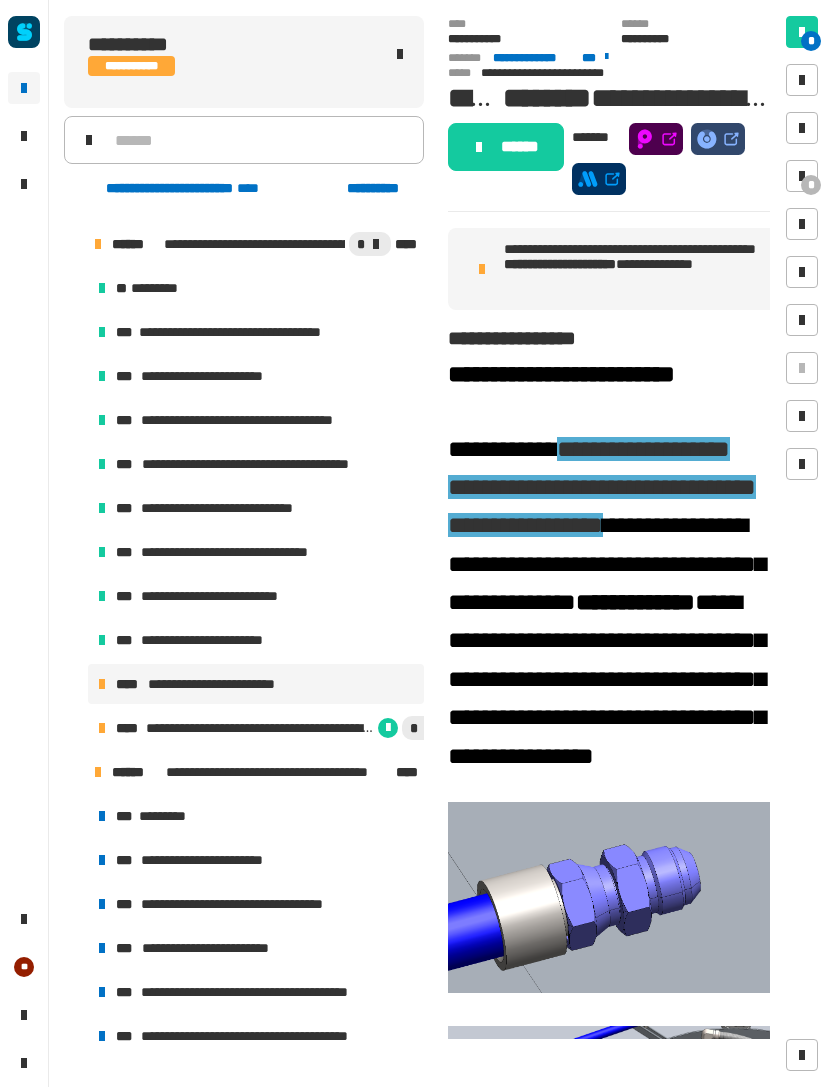 click on "****" at bounding box center (130, 684) 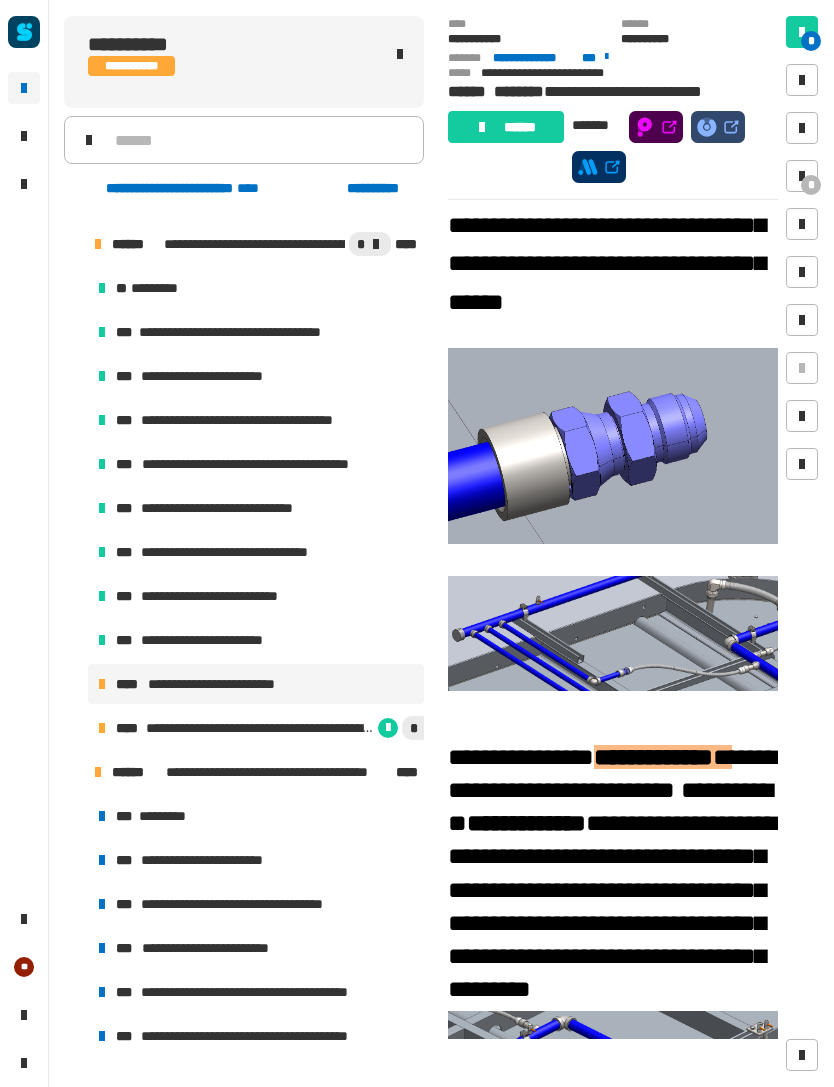scroll, scrollTop: 445, scrollLeft: 0, axis: vertical 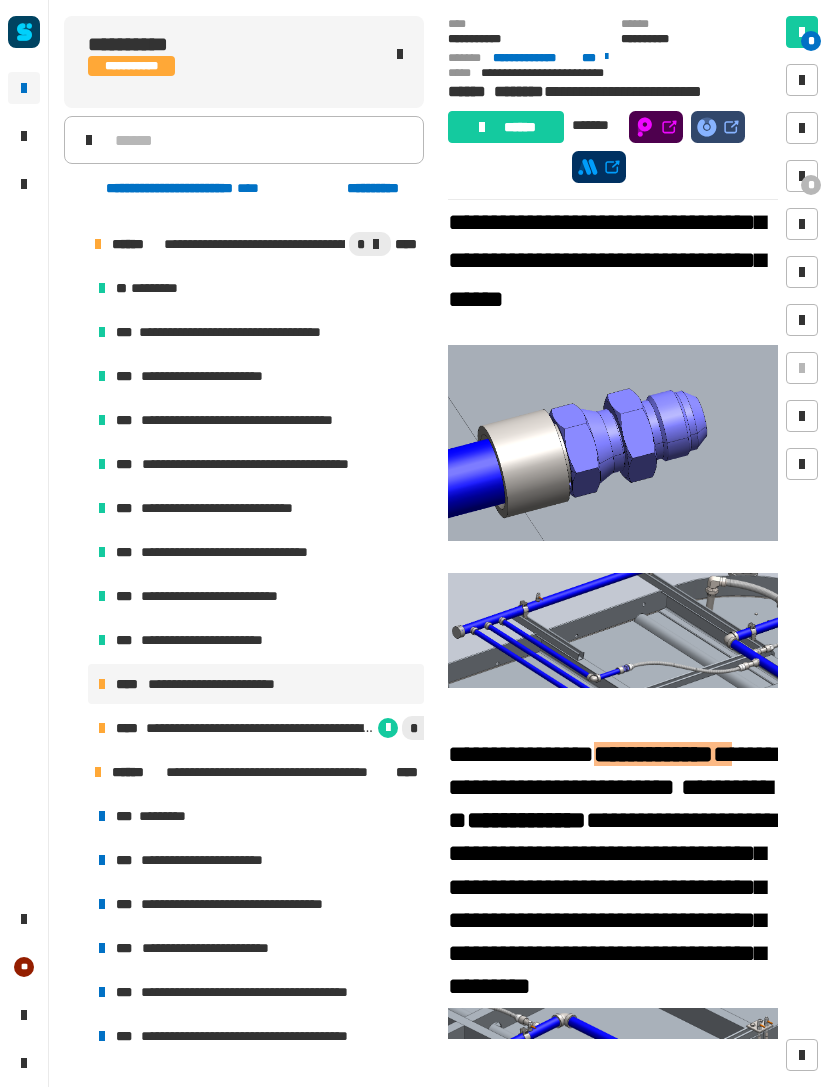 click on "[FIRST] [LAST]" at bounding box center [256, 728] 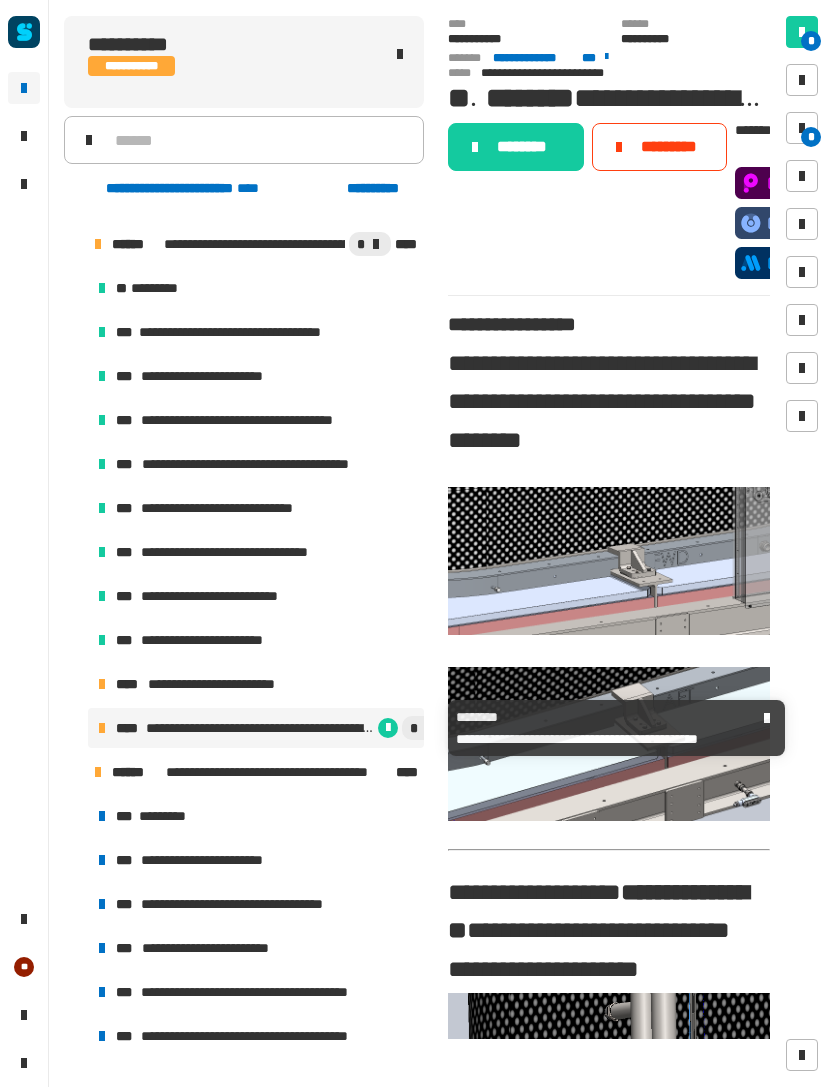 click on "********" 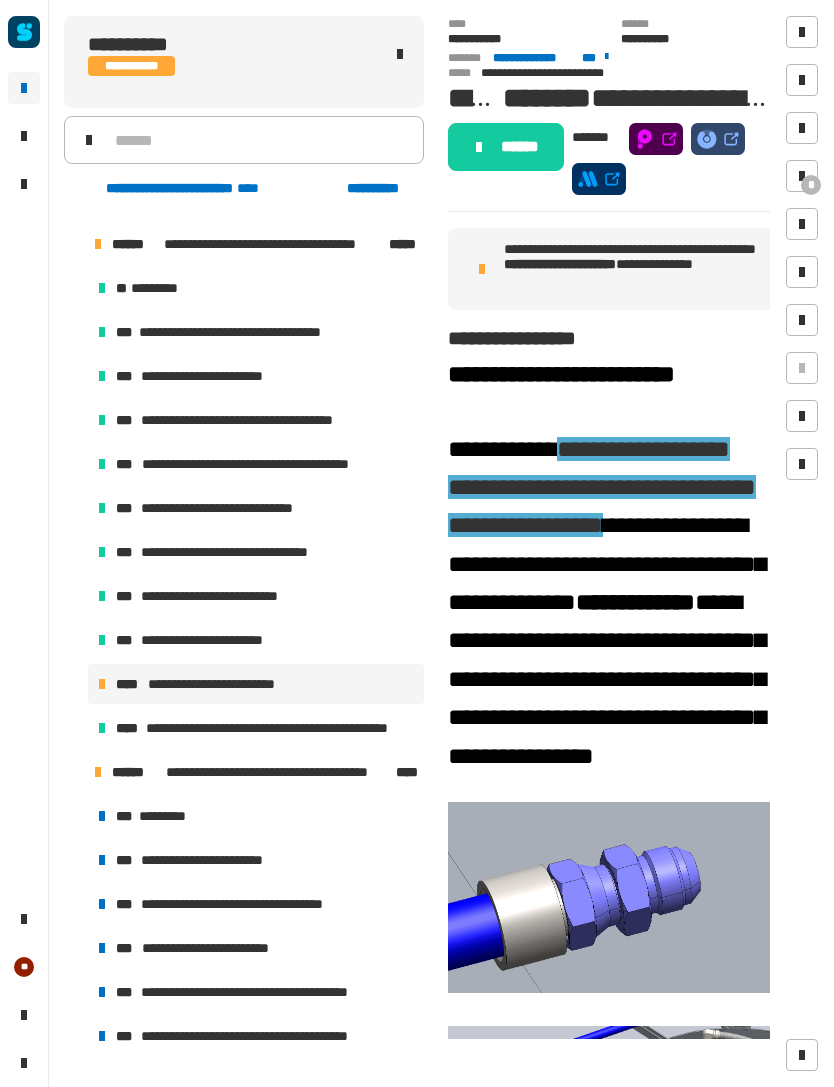 click on "******" 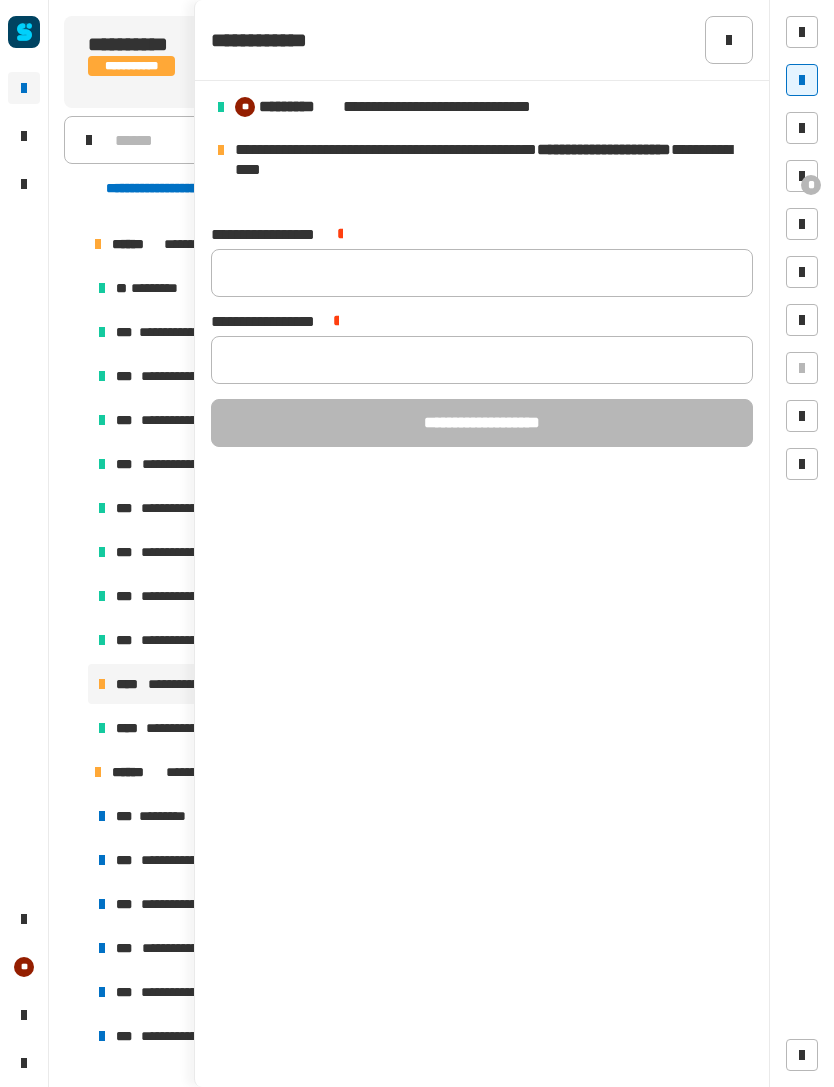 click 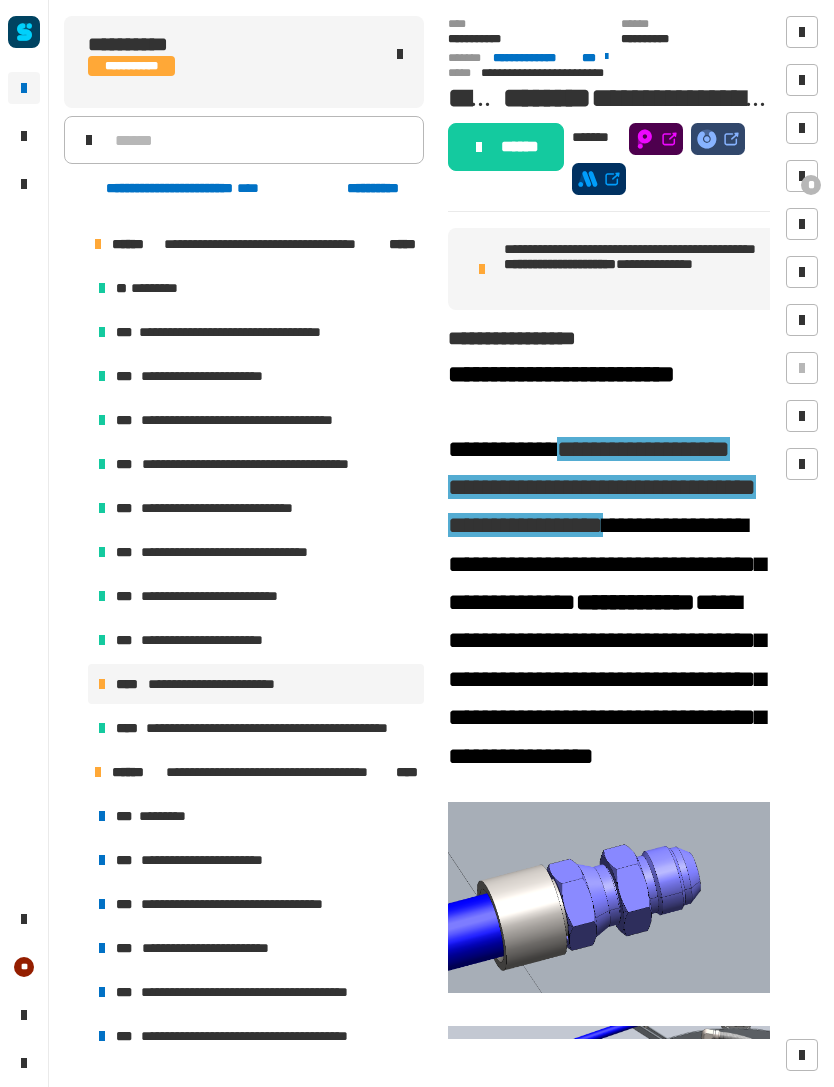 click on "**********" at bounding box center [256, 684] 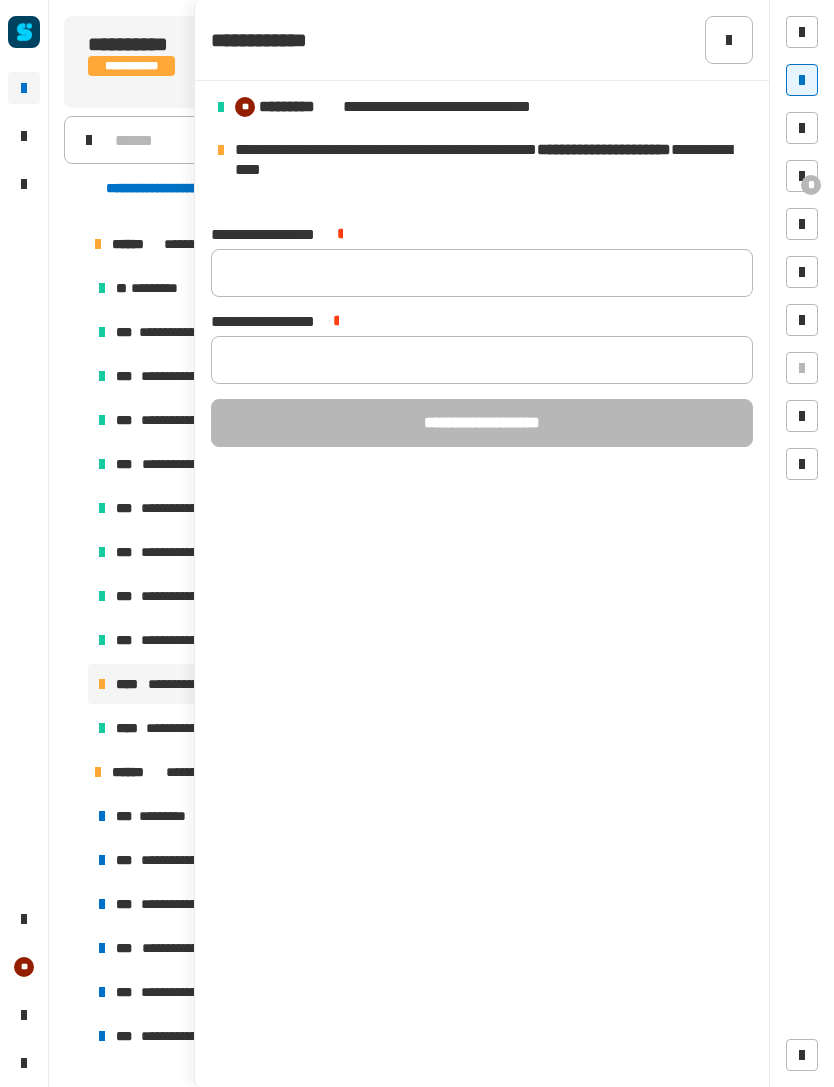 click 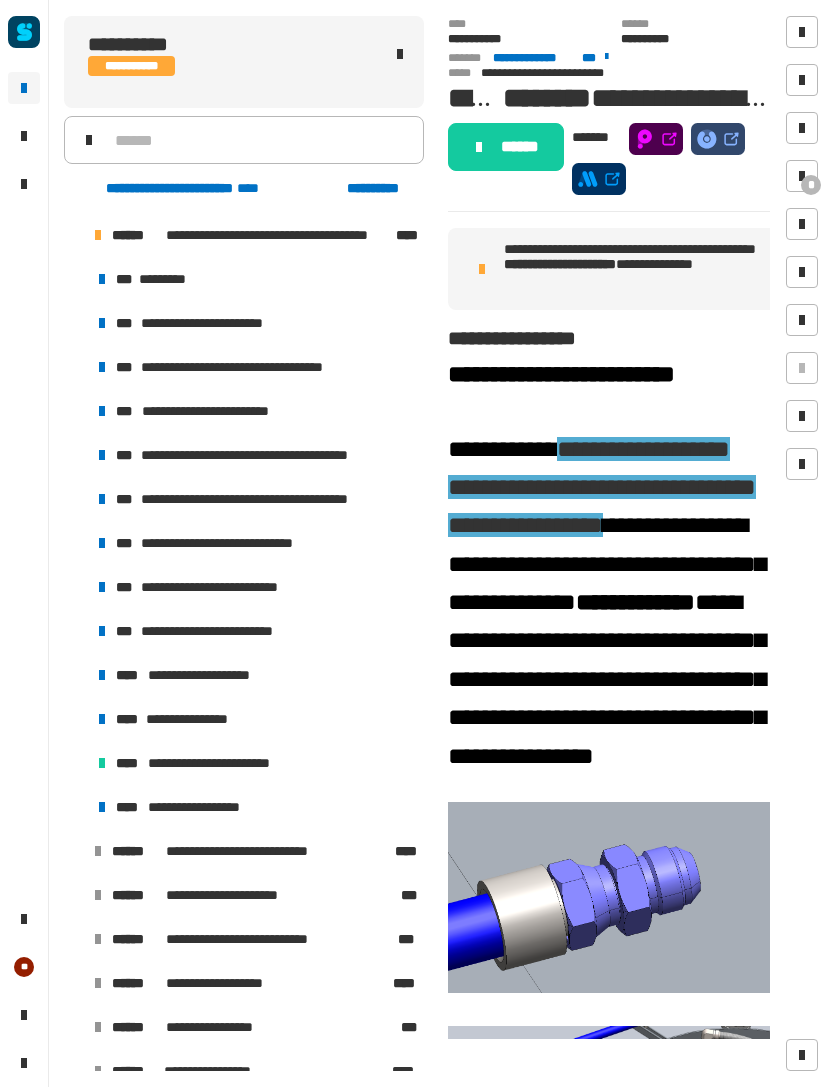 scroll, scrollTop: 1230, scrollLeft: 0, axis: vertical 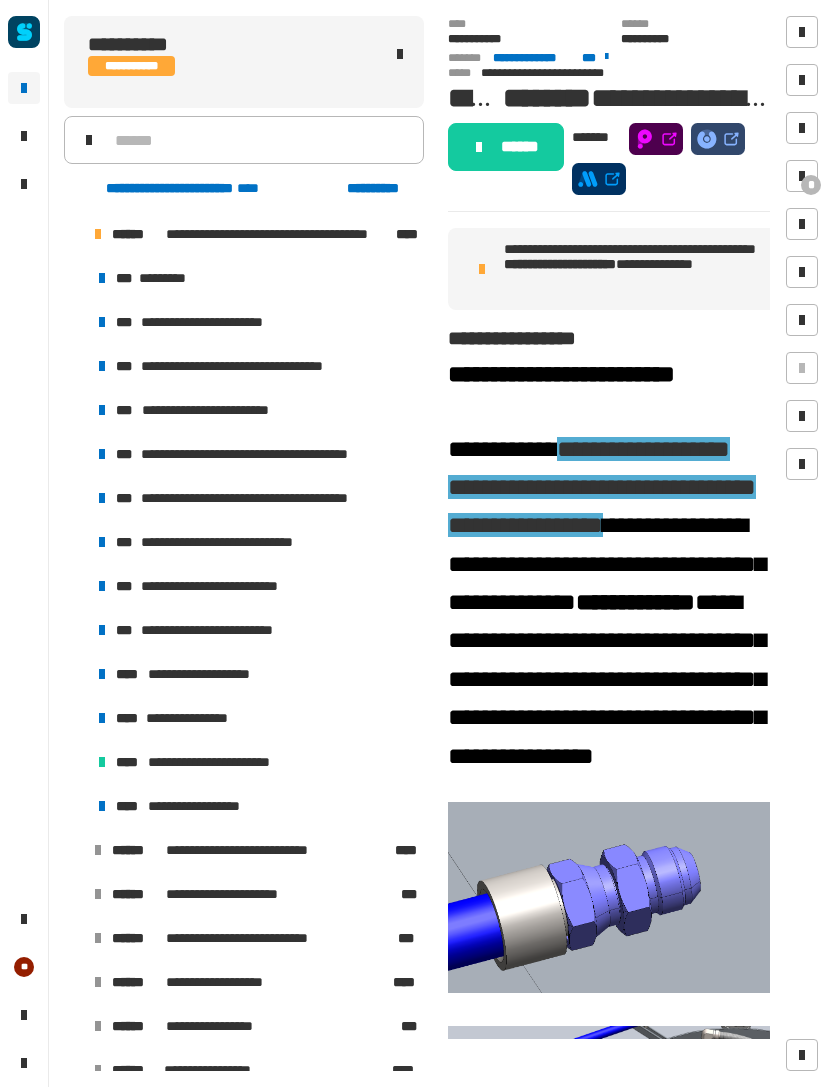 click on "**********" at bounding box center [242, 542] 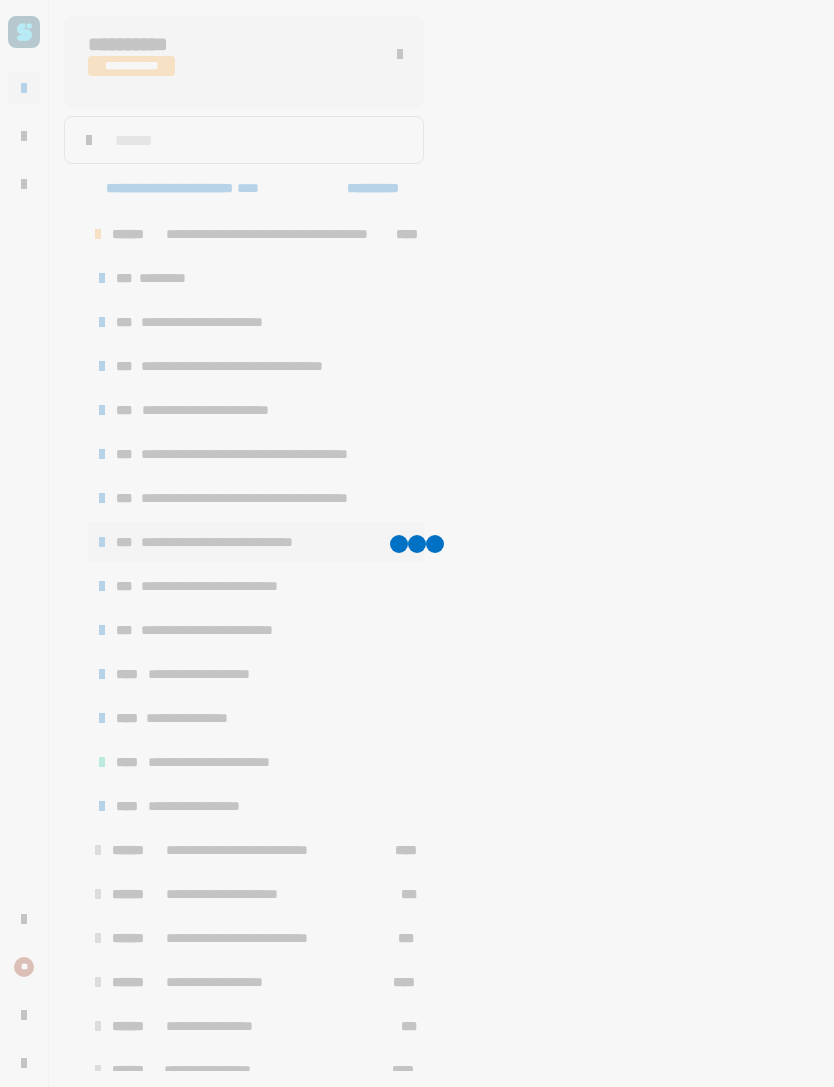 click on "**********" at bounding box center (242, 542) 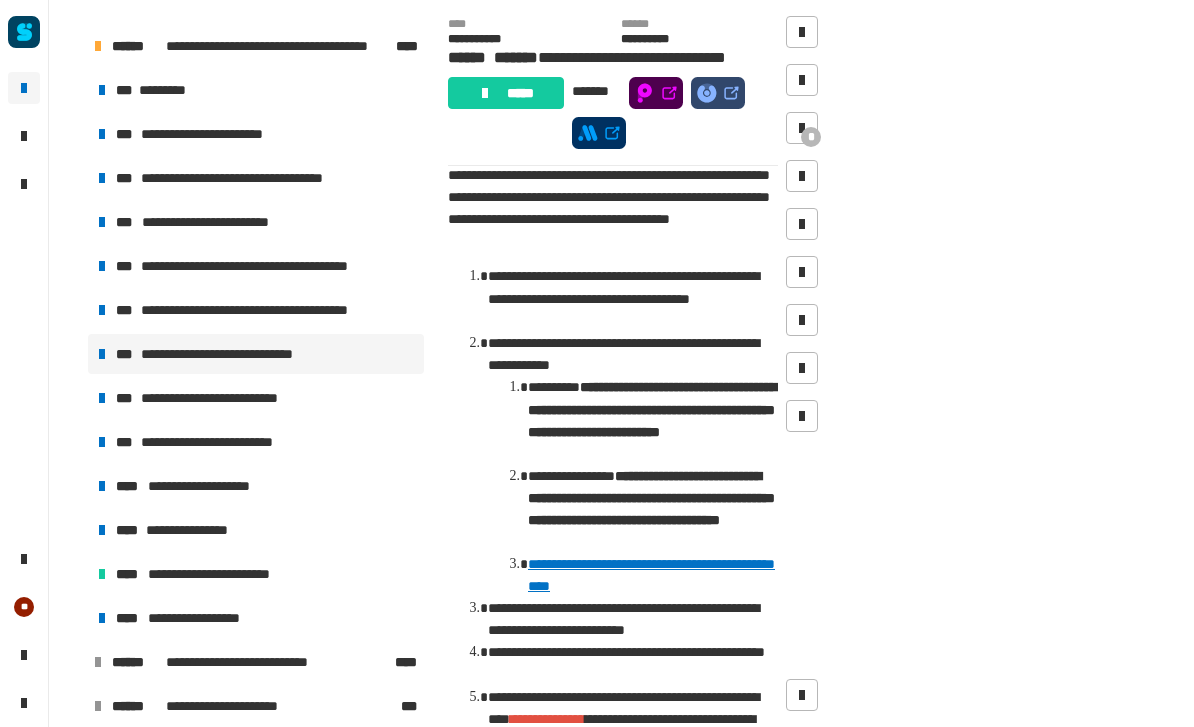 scroll, scrollTop: 467, scrollLeft: 0, axis: vertical 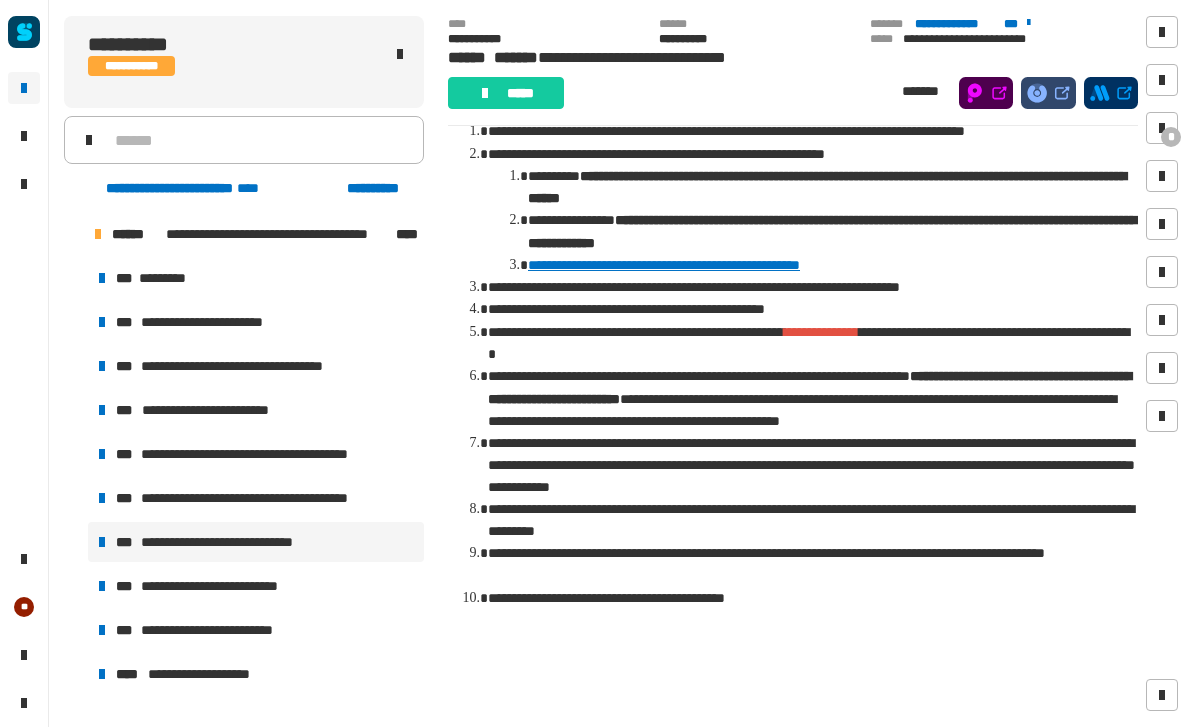 click on "[FIRST] [LAST] [STREET] [CITY], [STATE] [POSTAL_CODE] [COUNTRY] [PHONE] [EMAIL] [FIRST] [LAST] [STREET] [CITY], [STATE] [POSTAL_CODE] [COUNTRY] [PHONE] [EMAIL]" 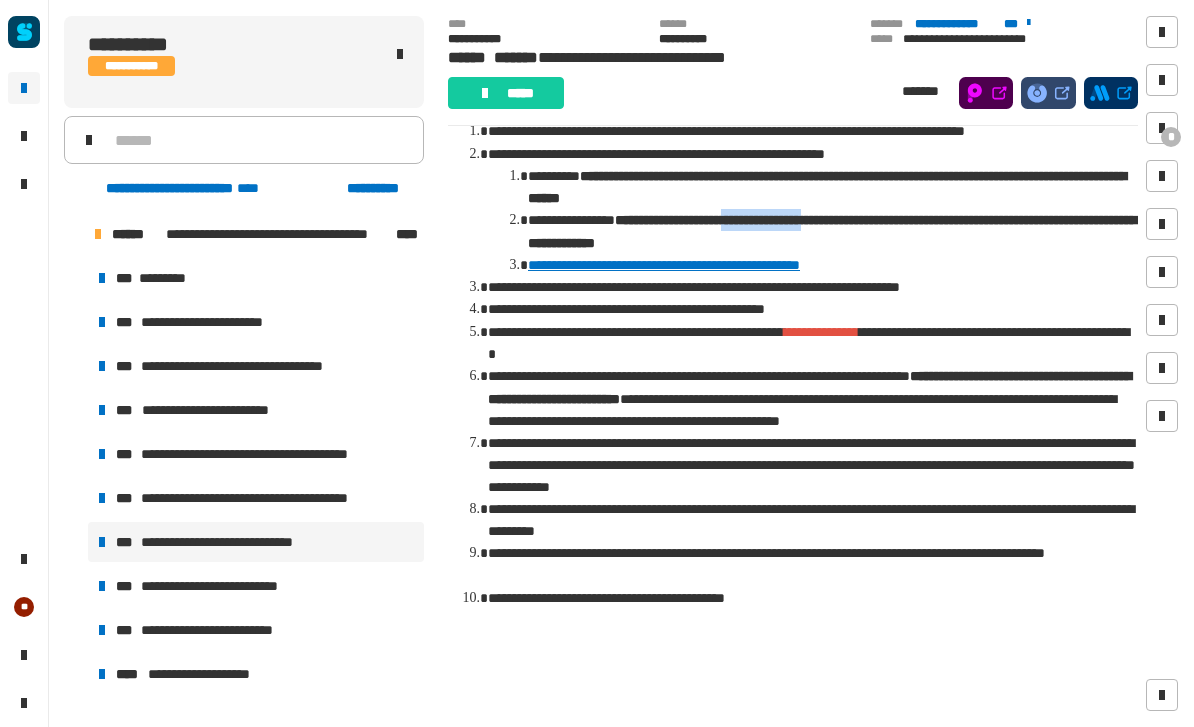 click on "[FIRST] [LAST] [STREET] [CITY], [STATE] [POSTAL_CODE] [COUNTRY] [PHONE] [EMAIL] [FIRST] [LAST] [STREET] [CITY], [STATE] [POSTAL_CODE] [COUNTRY] [PHONE] [EMAIL]" 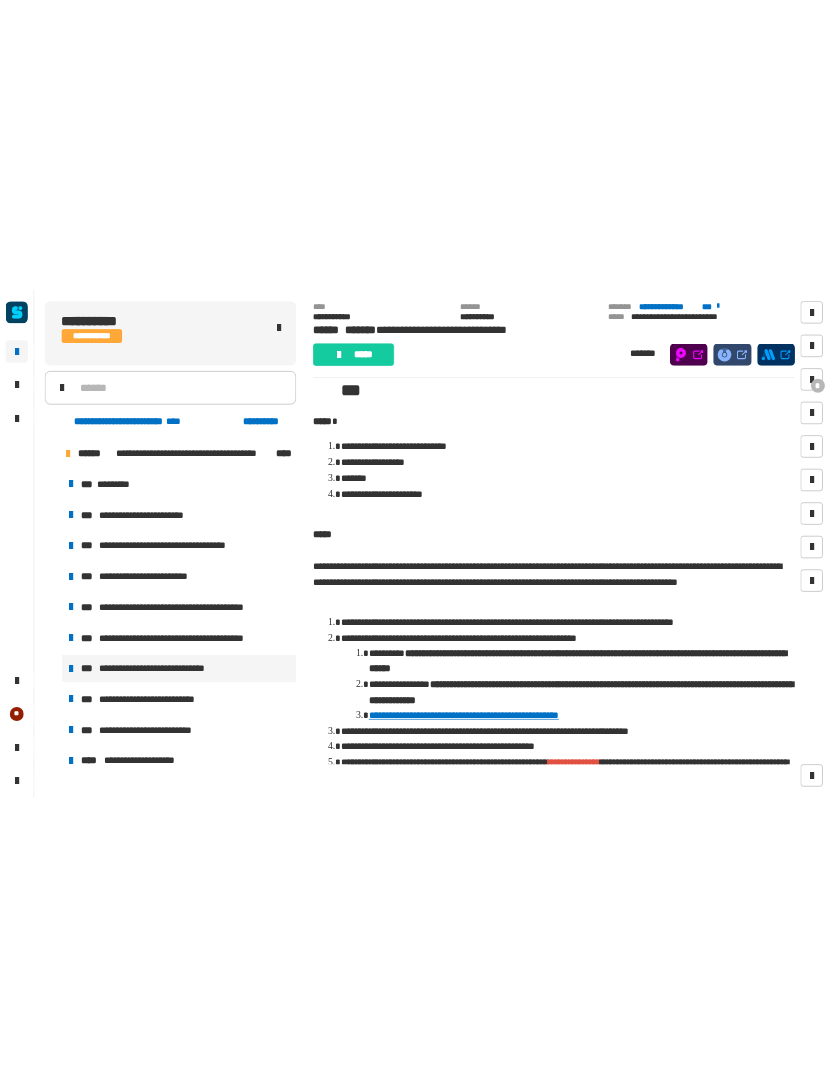 scroll, scrollTop: 124, scrollLeft: 0, axis: vertical 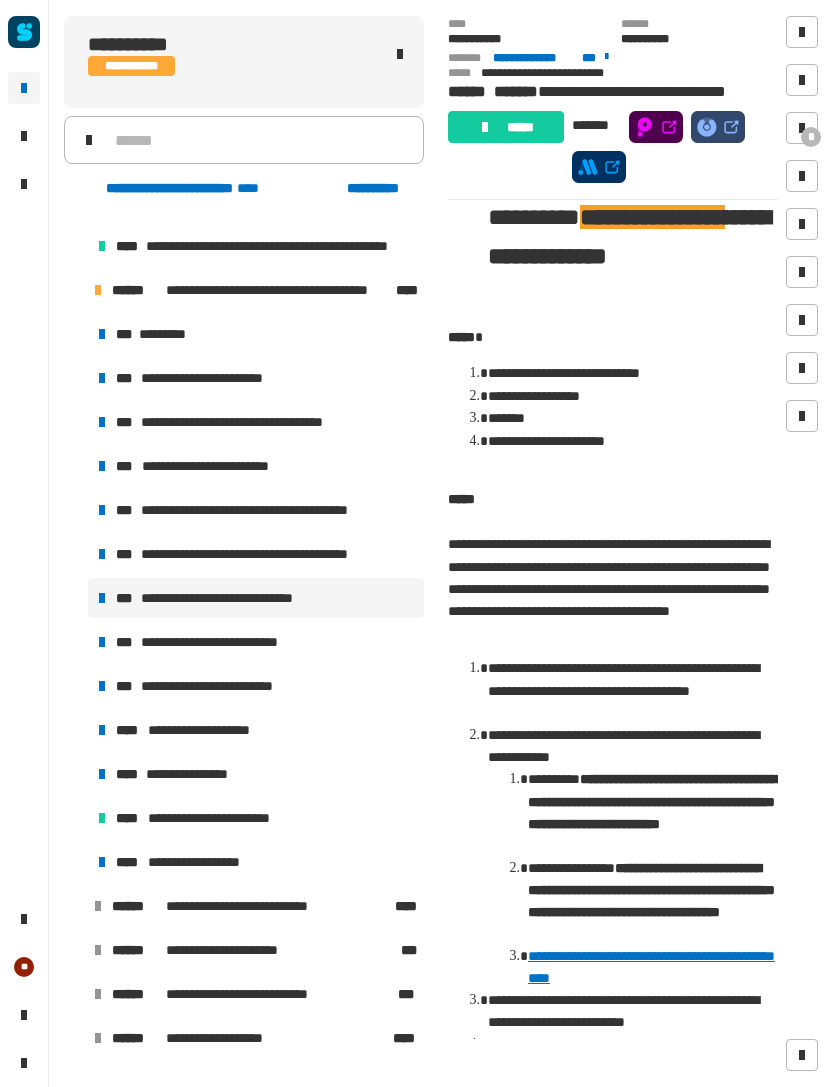 click on "*********" at bounding box center (168, 334) 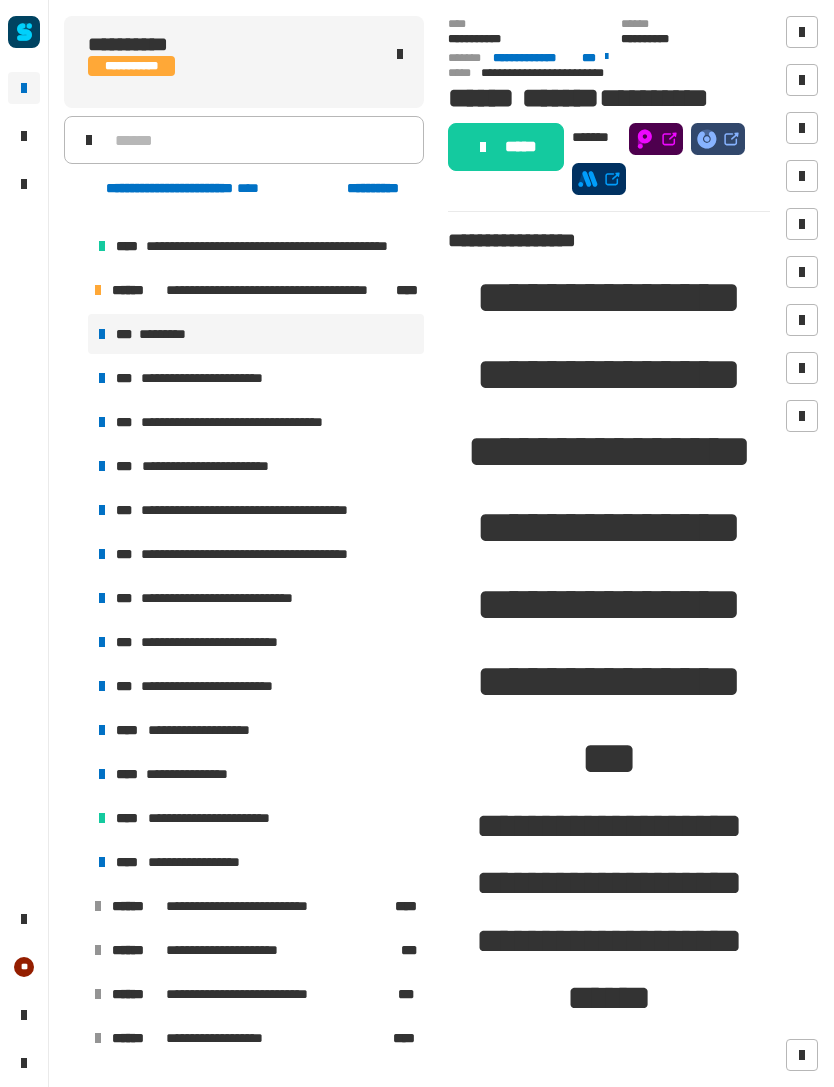 click on "*****" 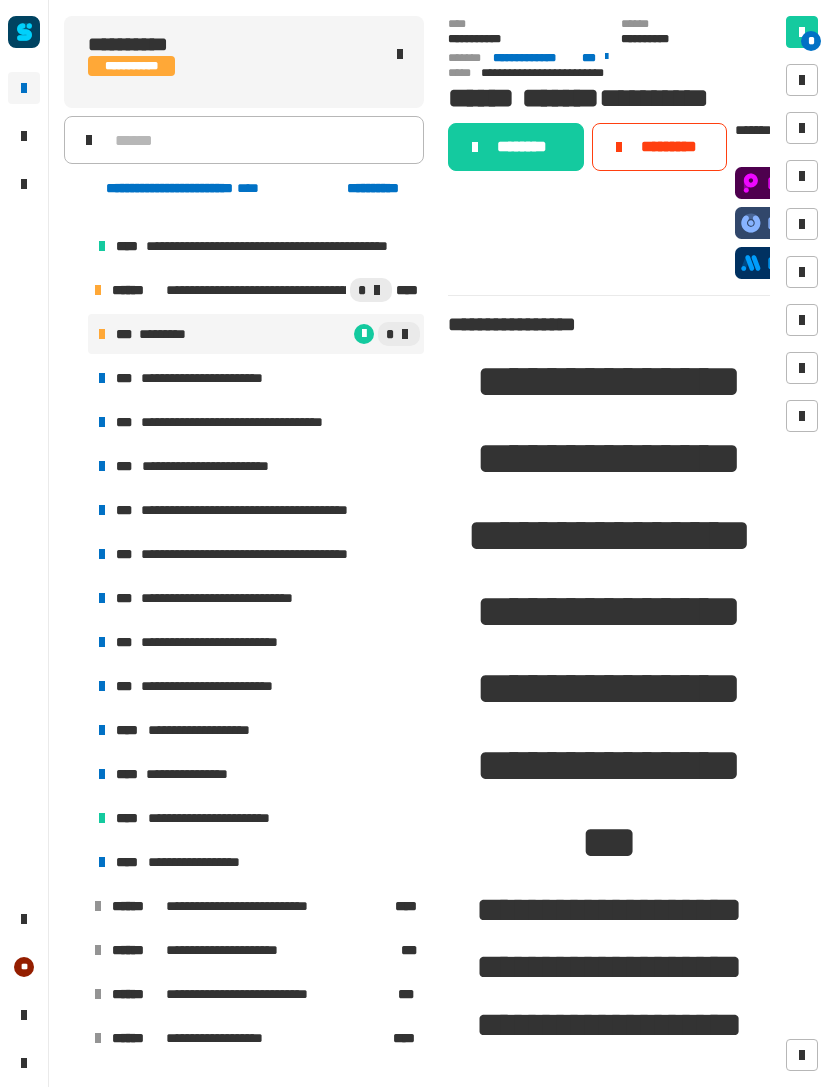 click on "********" 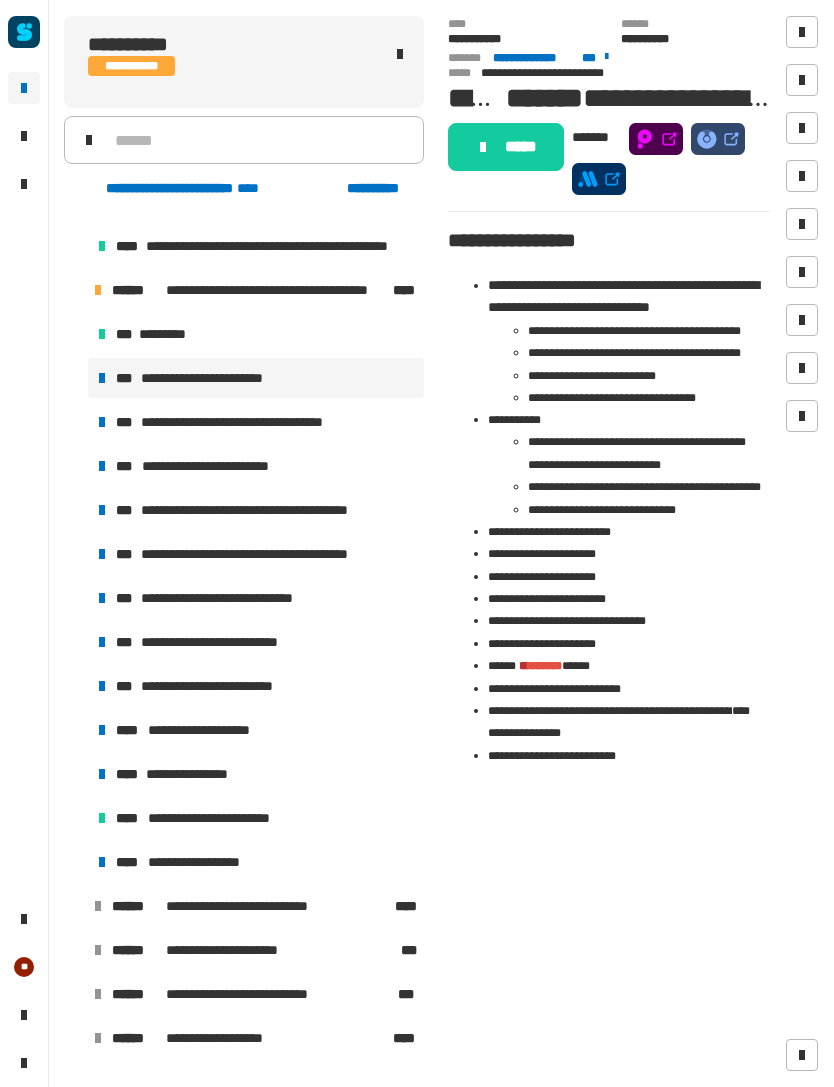 click on "*****" 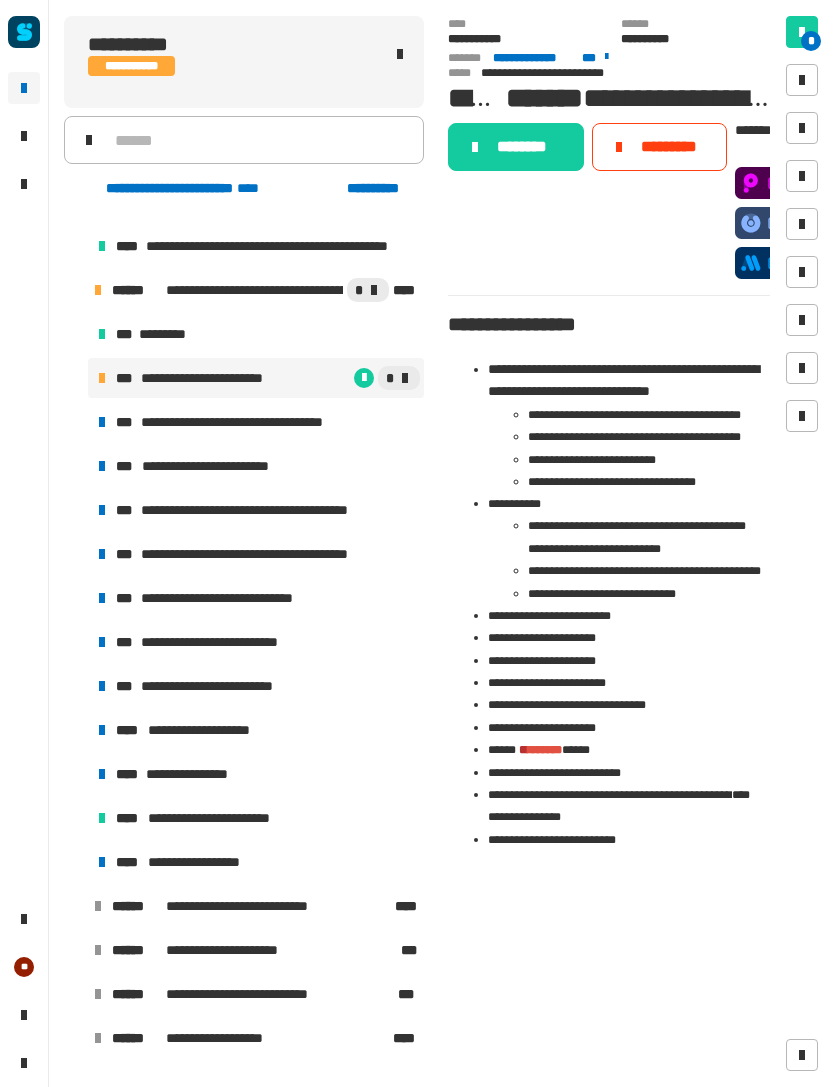 click on "********" 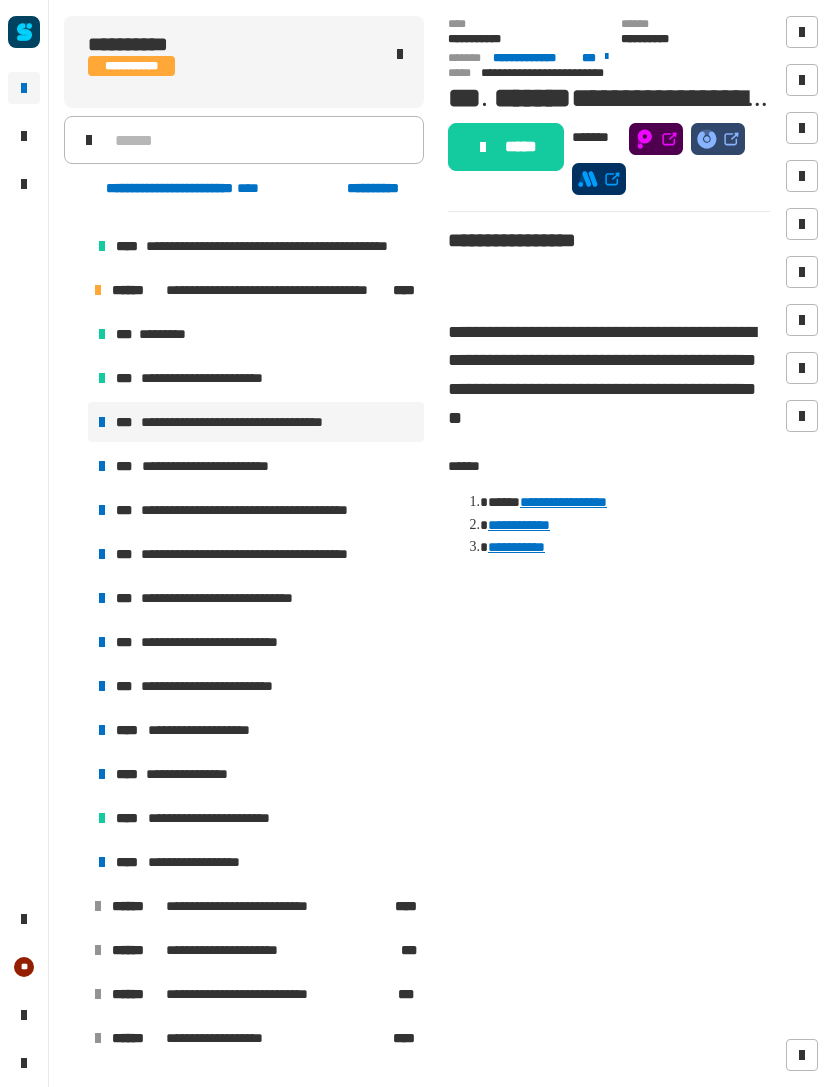 click on "*****" 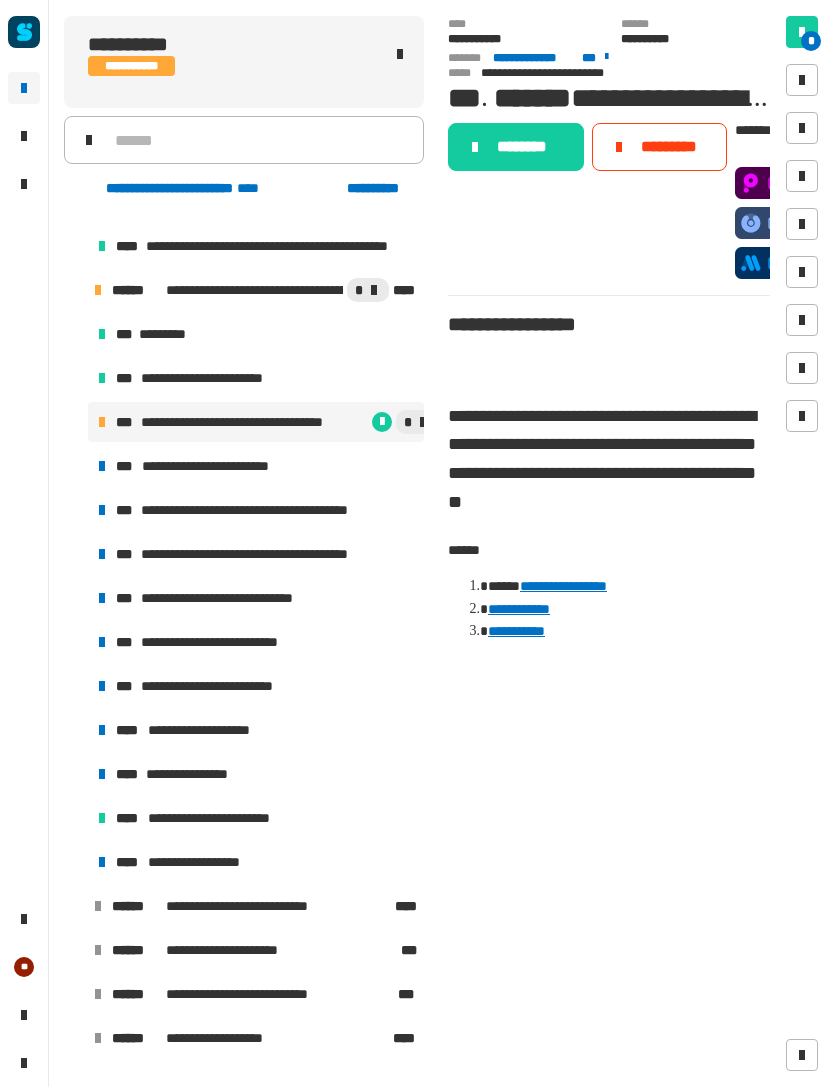 click on "********" 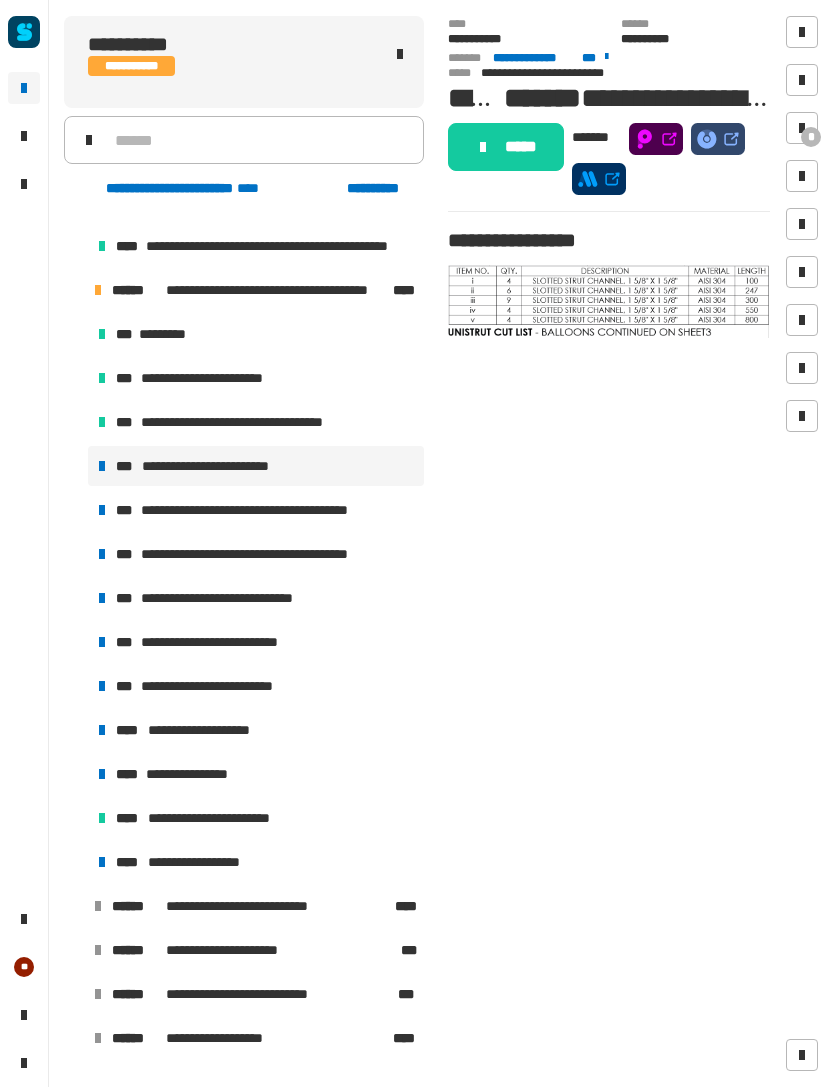 click on "*****" 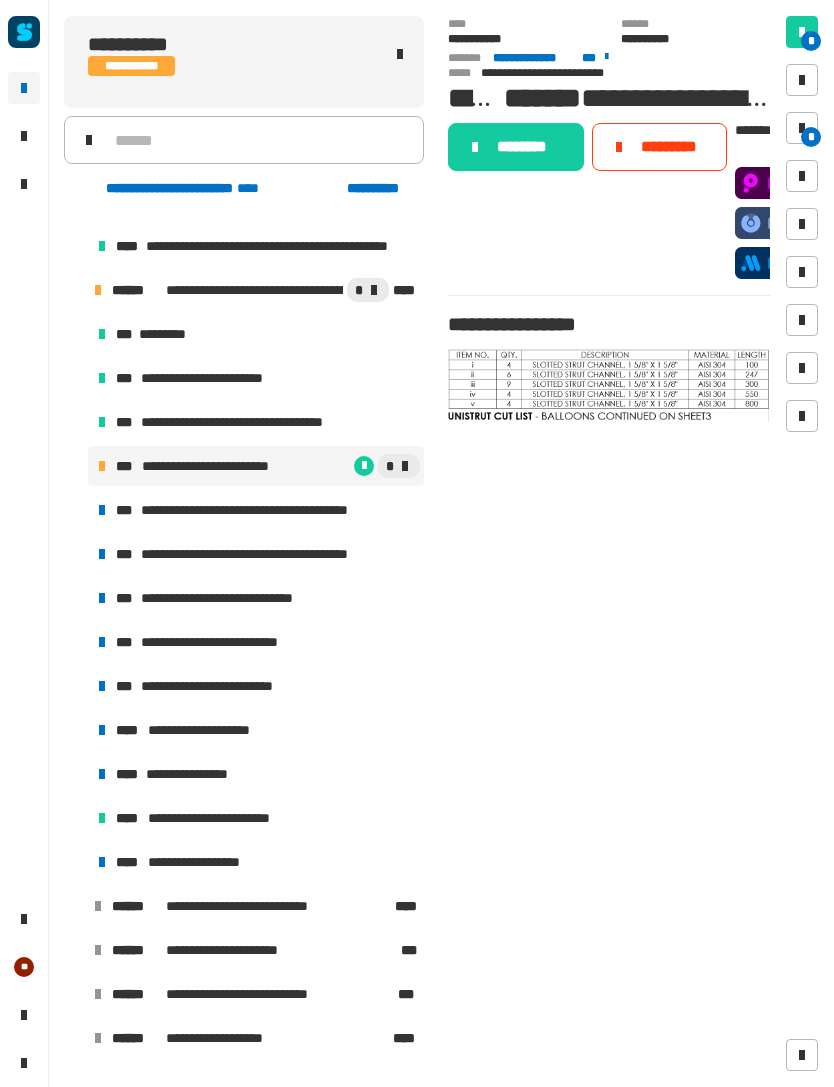 click on "********" 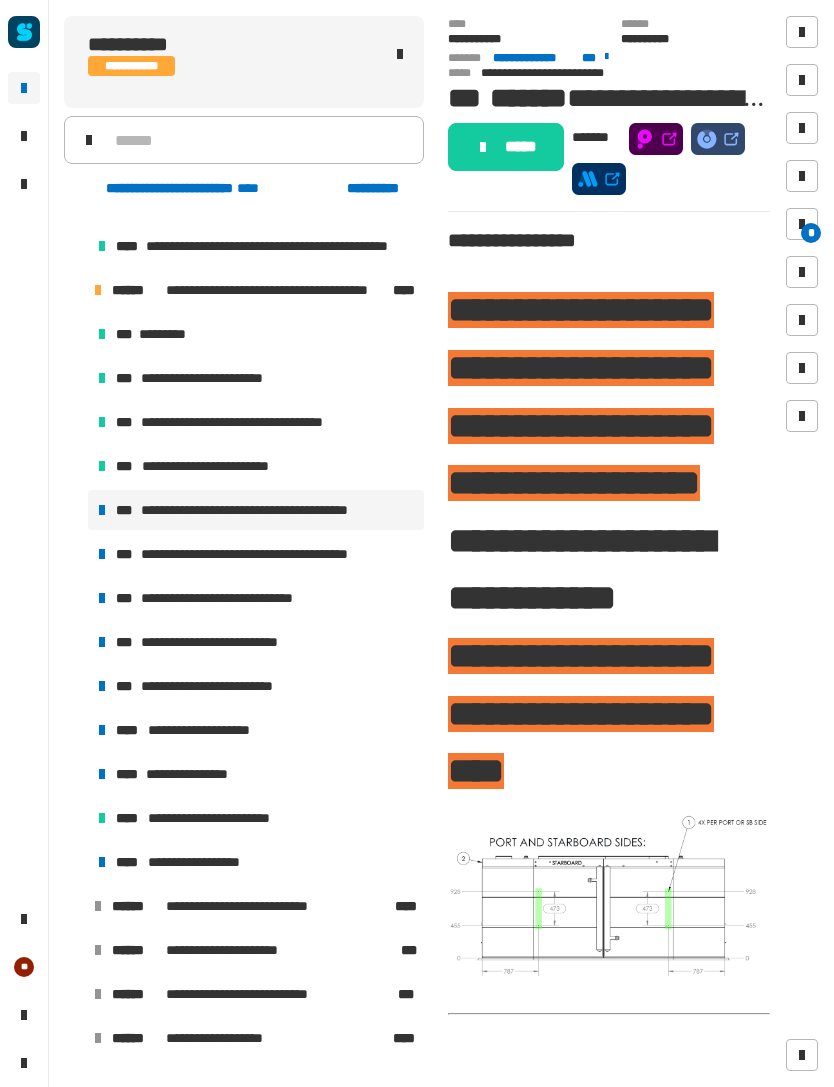 click on "*" at bounding box center [811, 233] 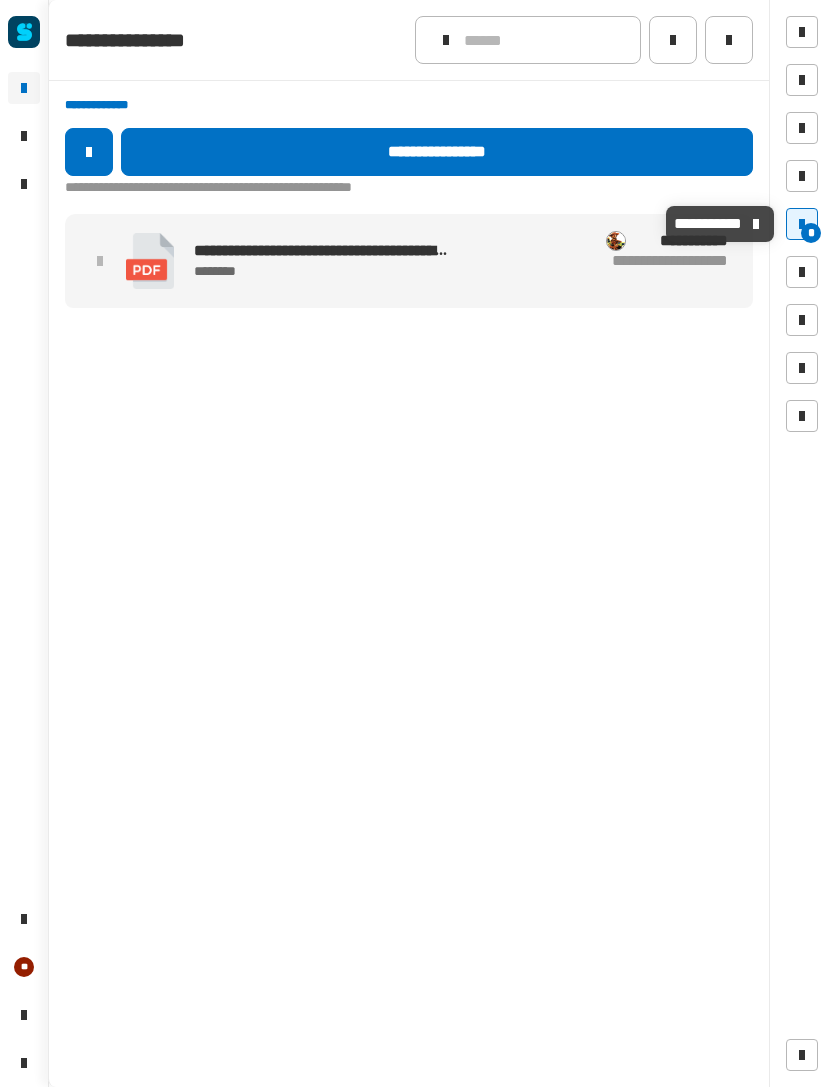 click 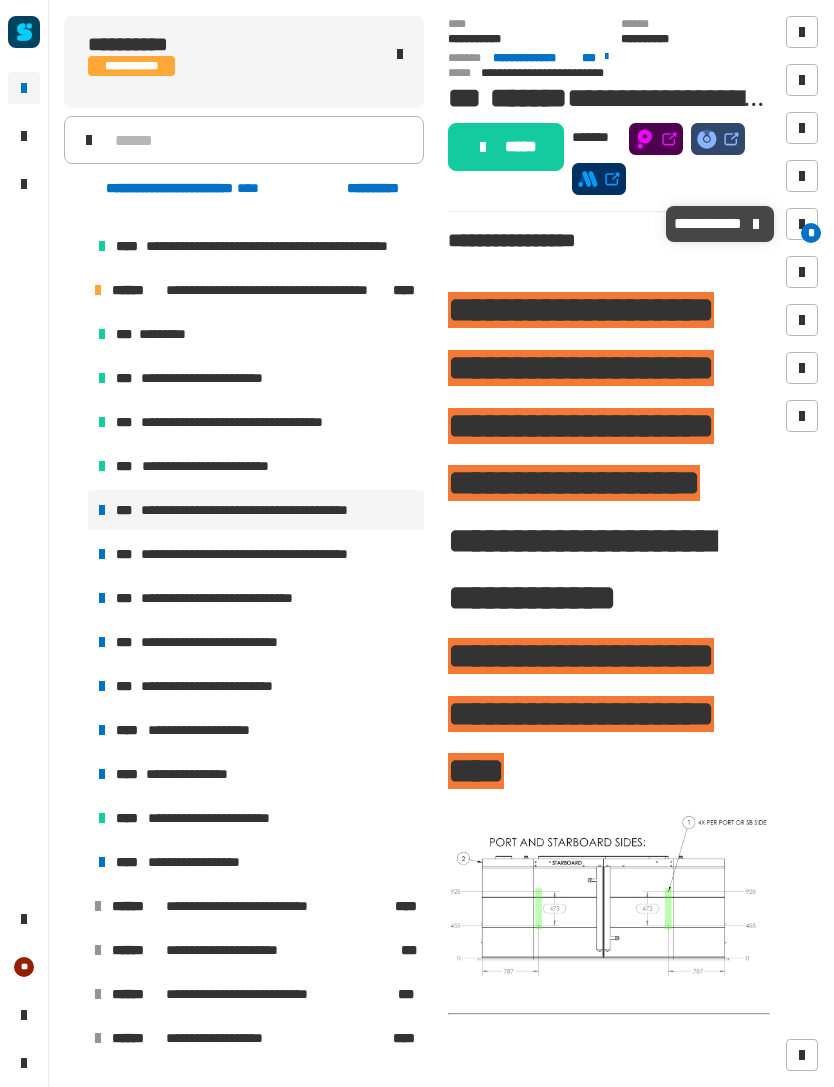 click on "*****" 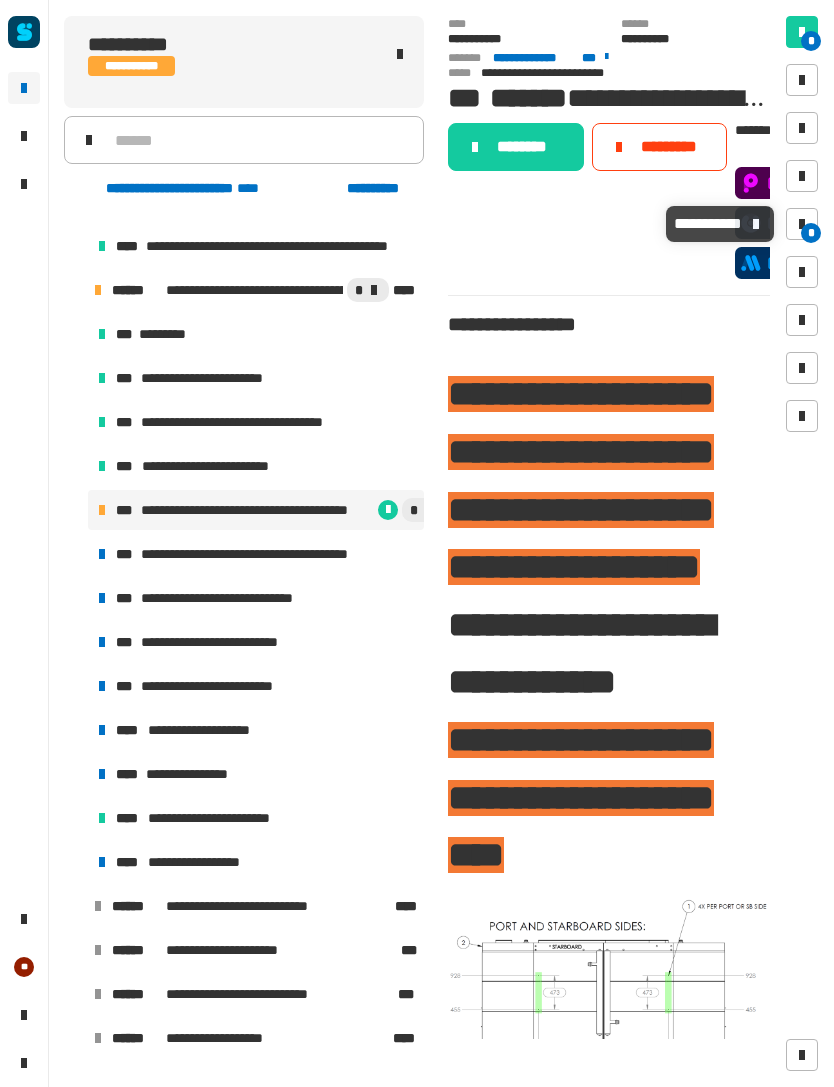 click on "********" 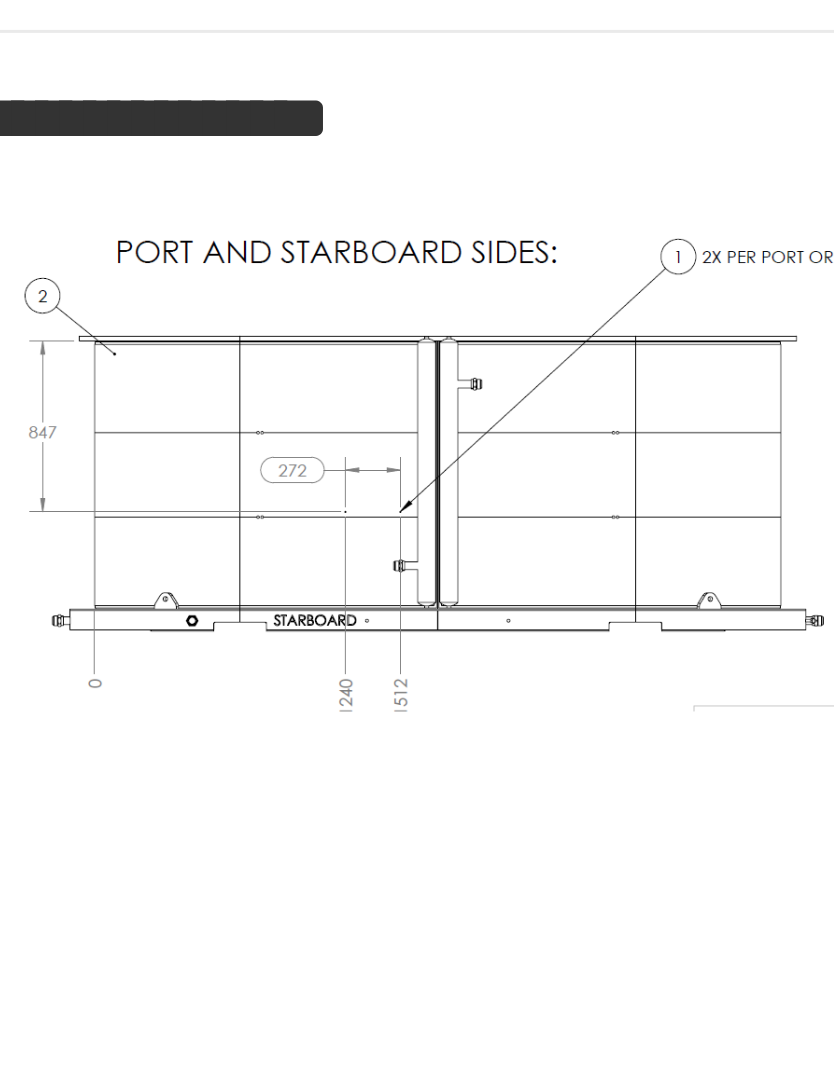 click at bounding box center (609, 352) 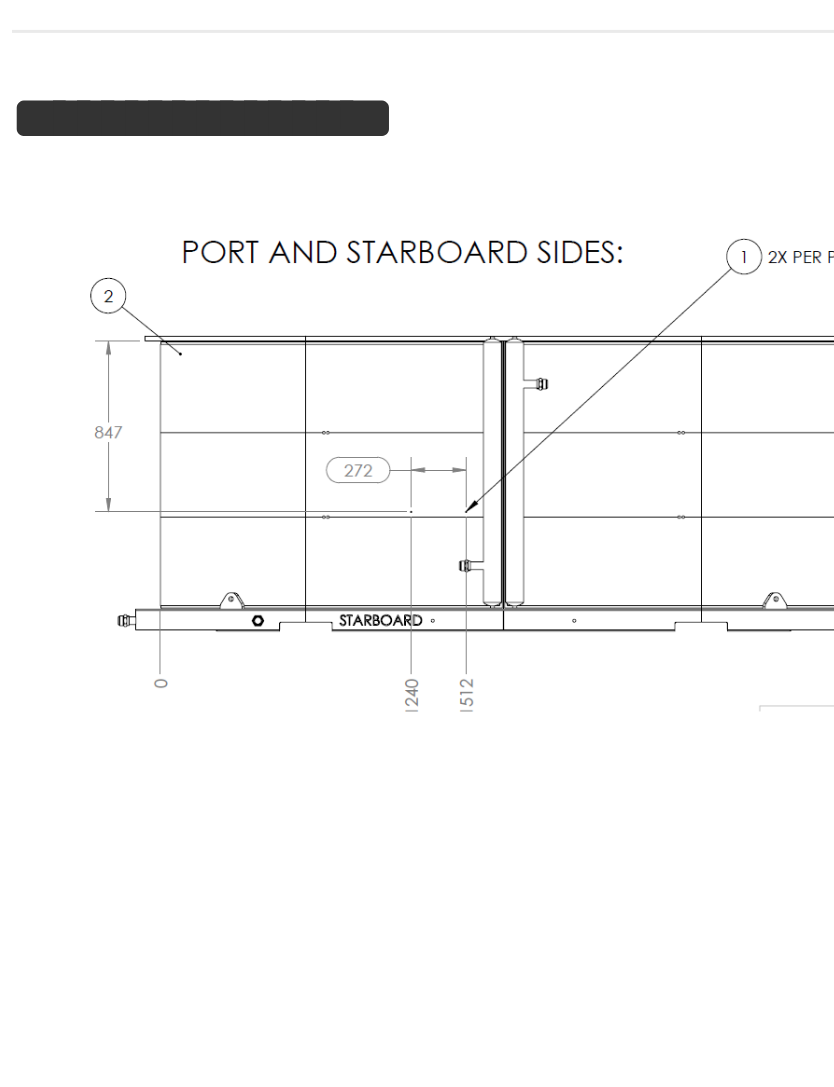 click on "[FIRST] [LAST] [STREET] [CITY], [STATE] [POSTAL_CODE] [COUNTRY] [PHONE] [EMAIL]" 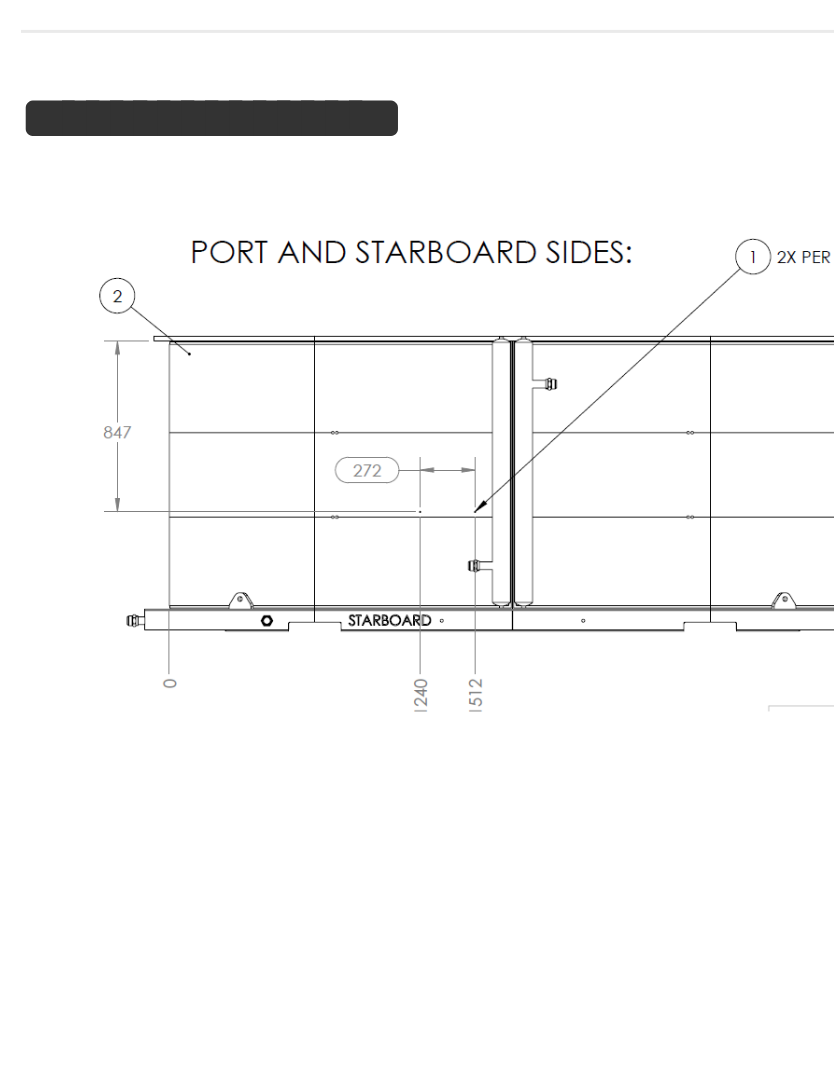 click 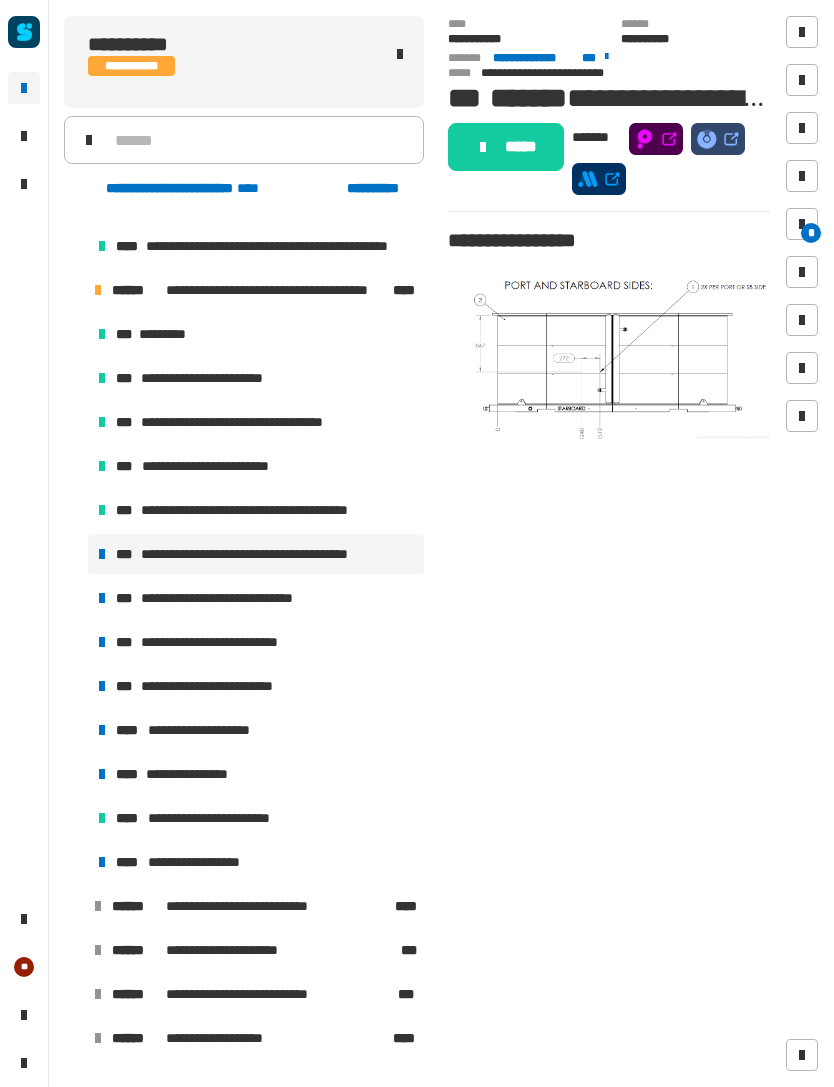 click on "*****" 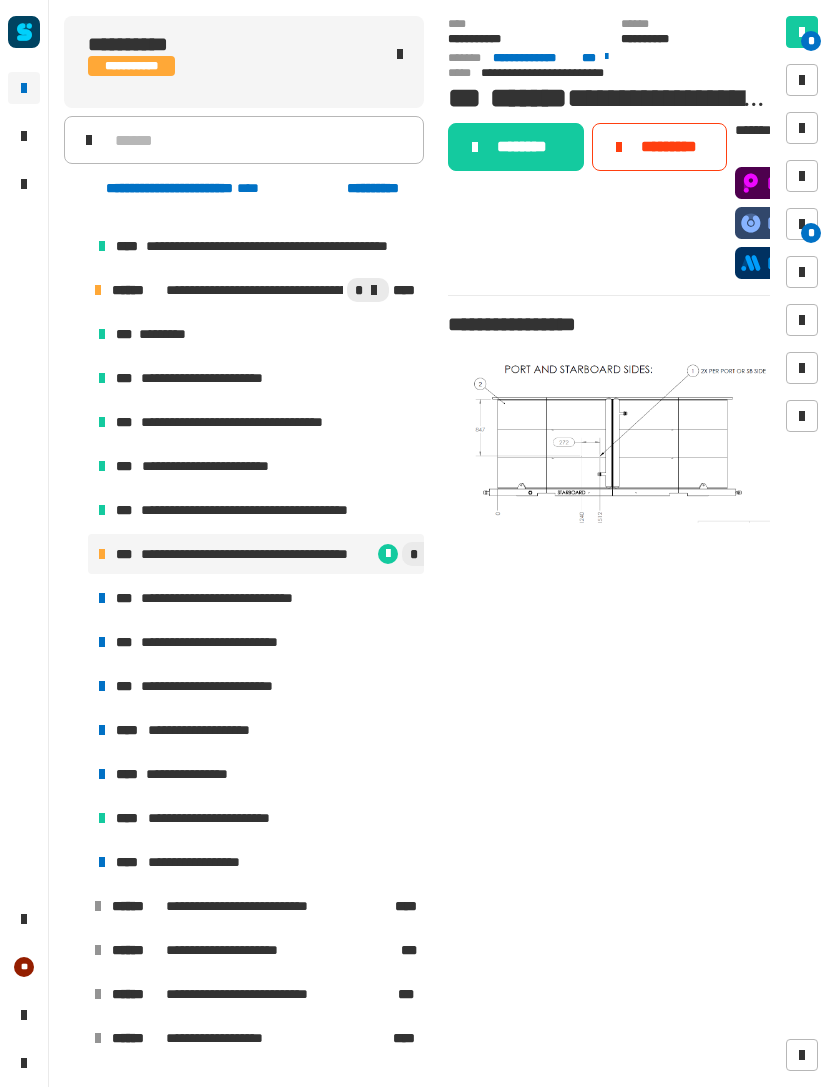 click on "********" 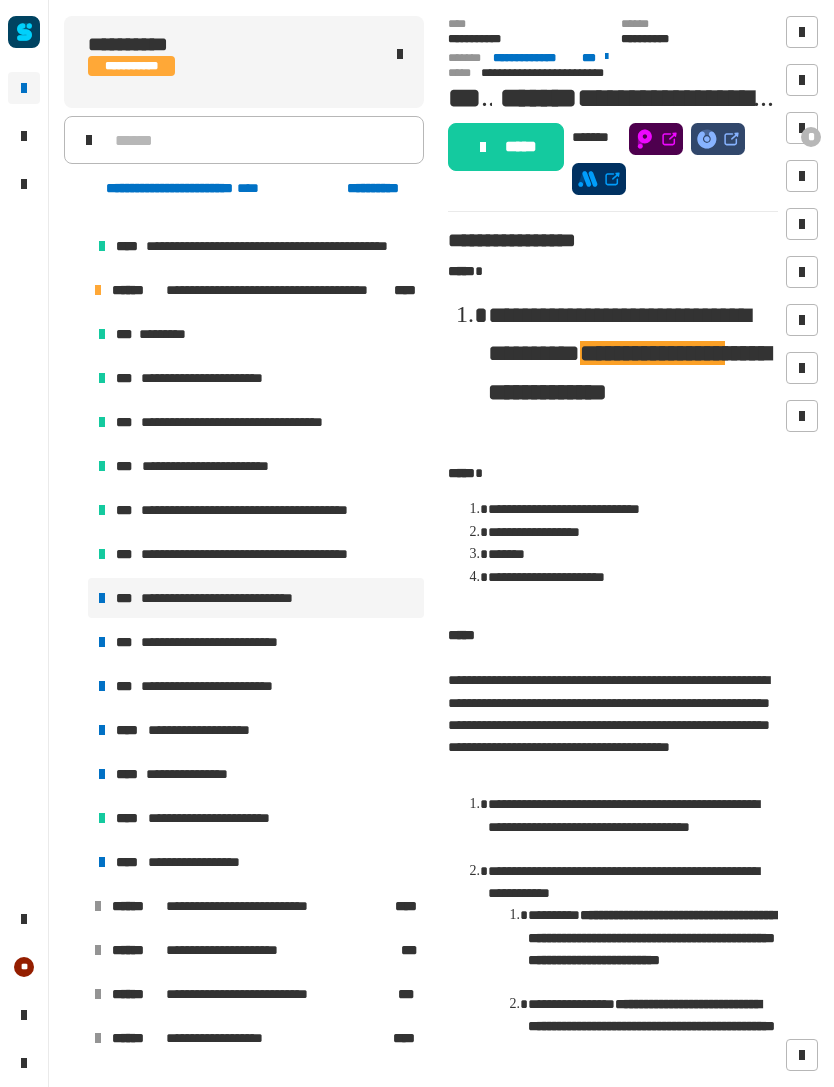 scroll, scrollTop: 0, scrollLeft: 0, axis: both 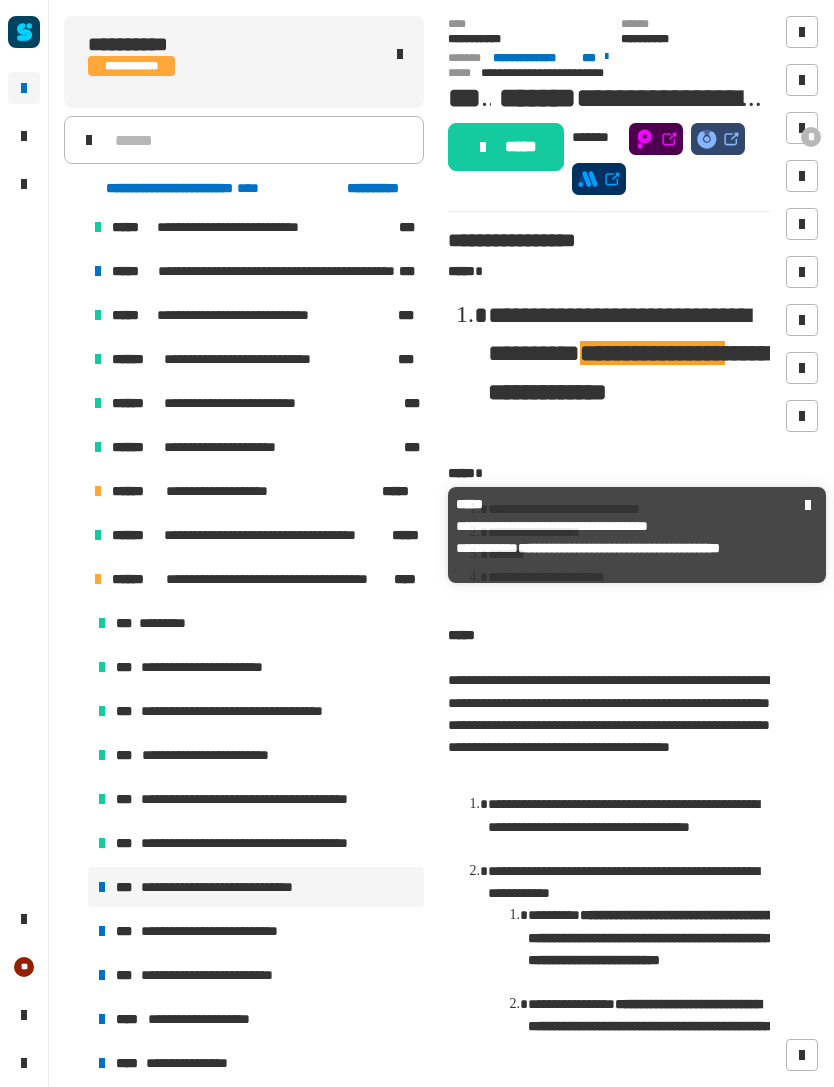 click at bounding box center [98, 535] 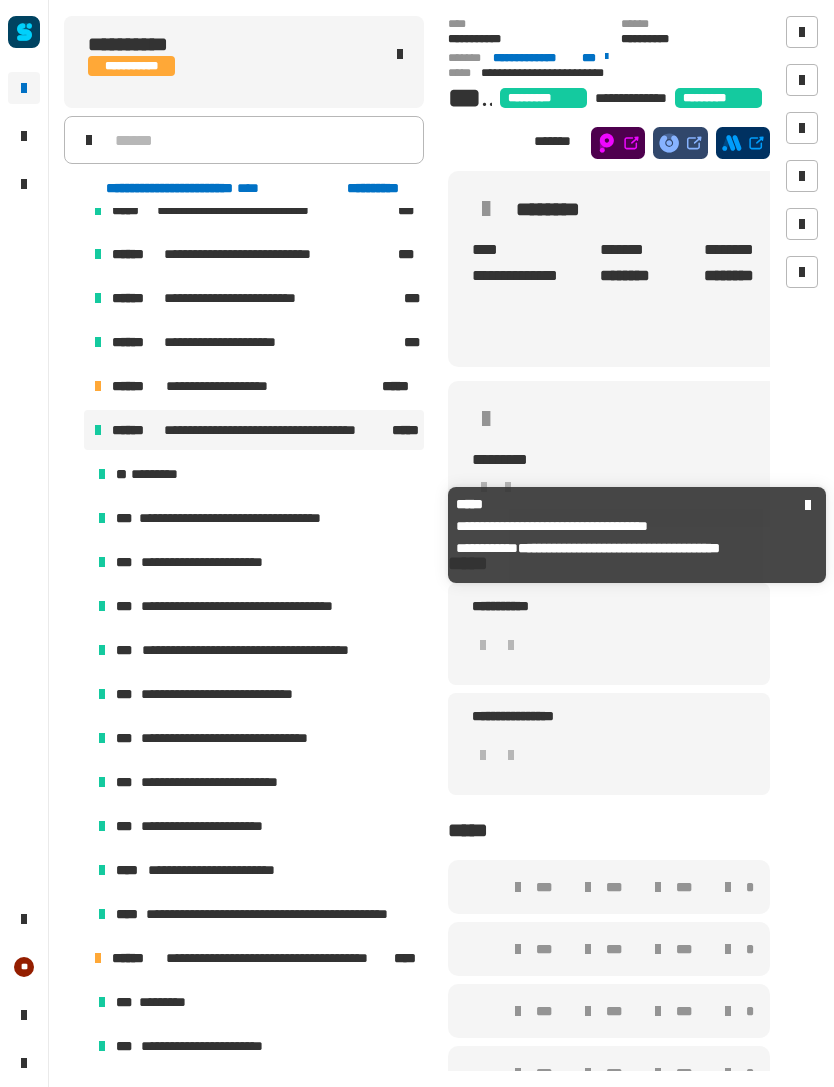 scroll, scrollTop: 507, scrollLeft: 0, axis: vertical 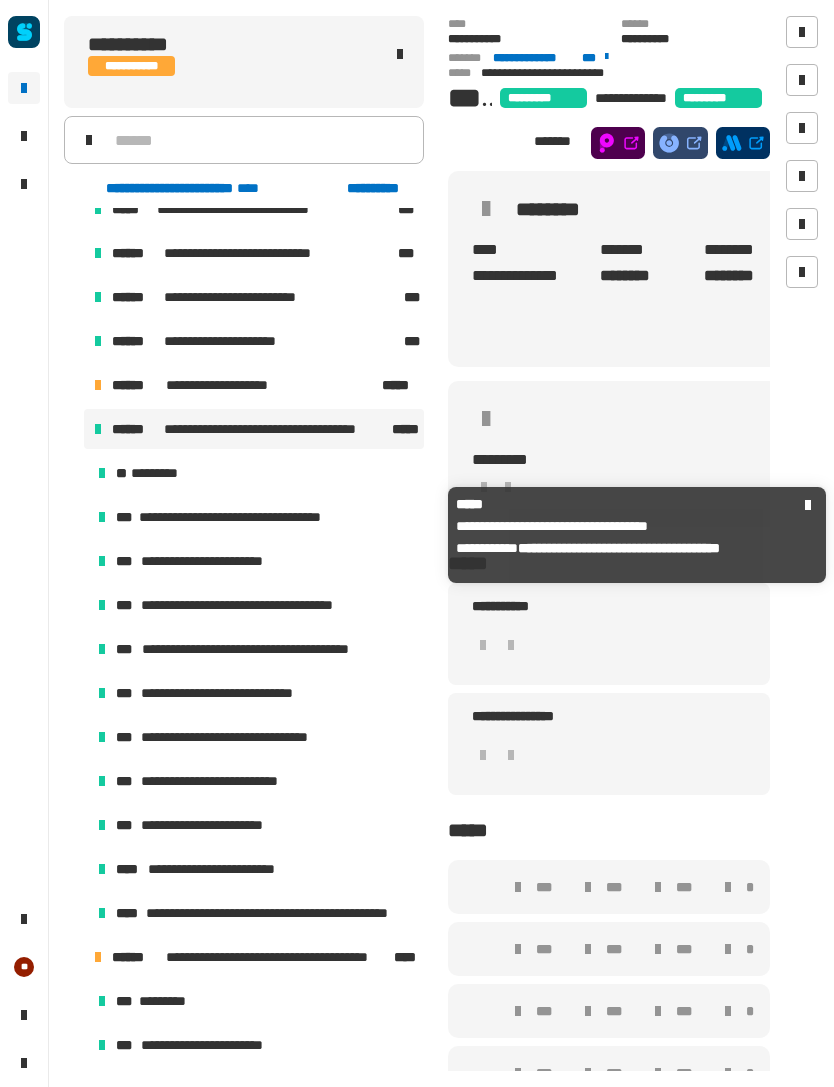 click 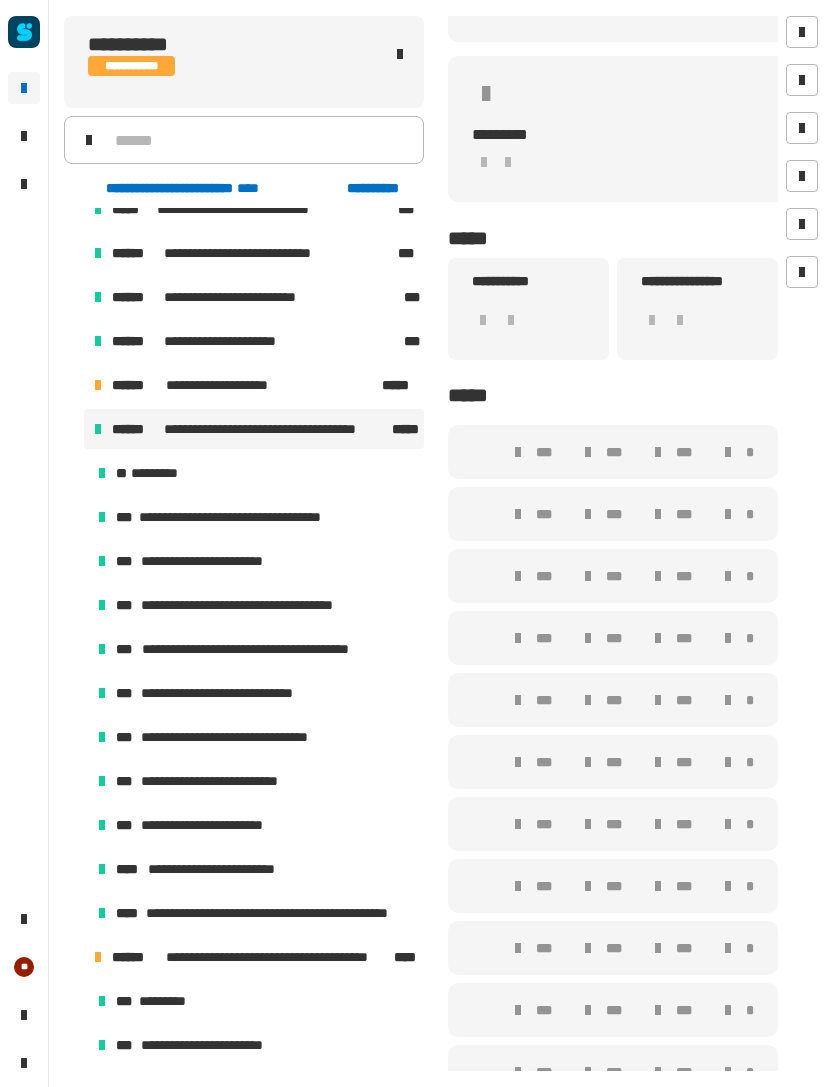 scroll, scrollTop: 325, scrollLeft: 0, axis: vertical 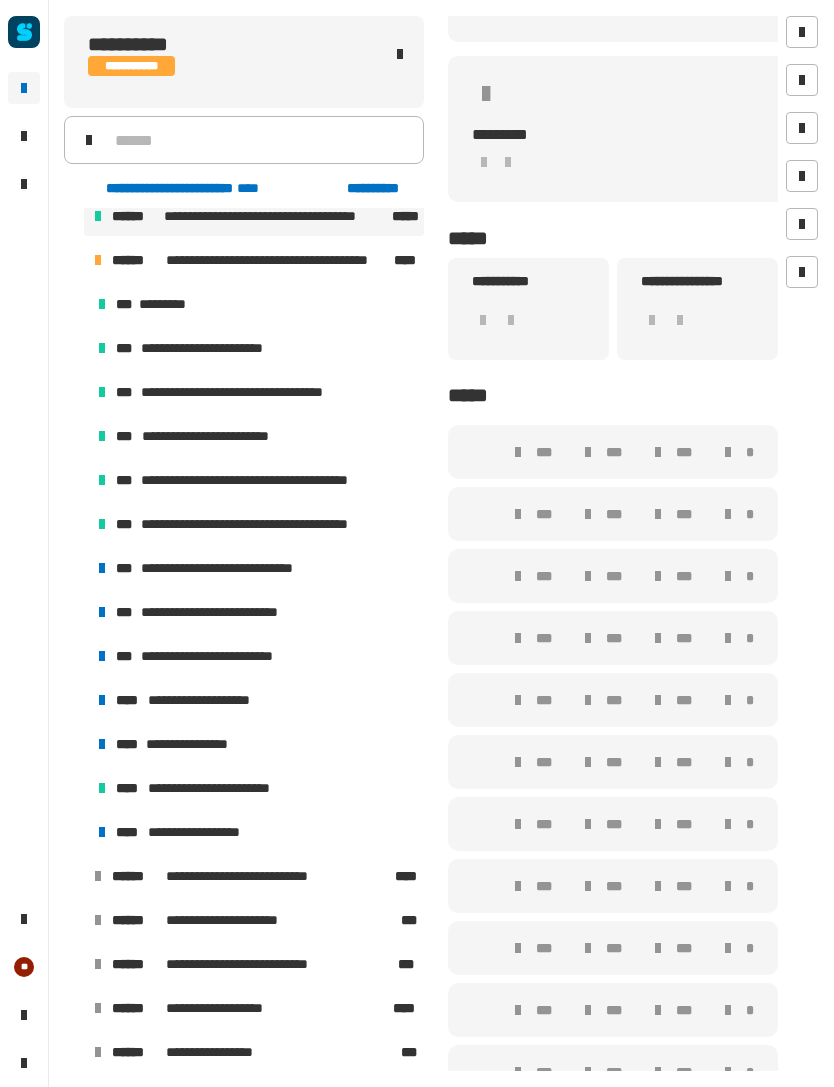 click on "**********" at bounding box center (242, 568) 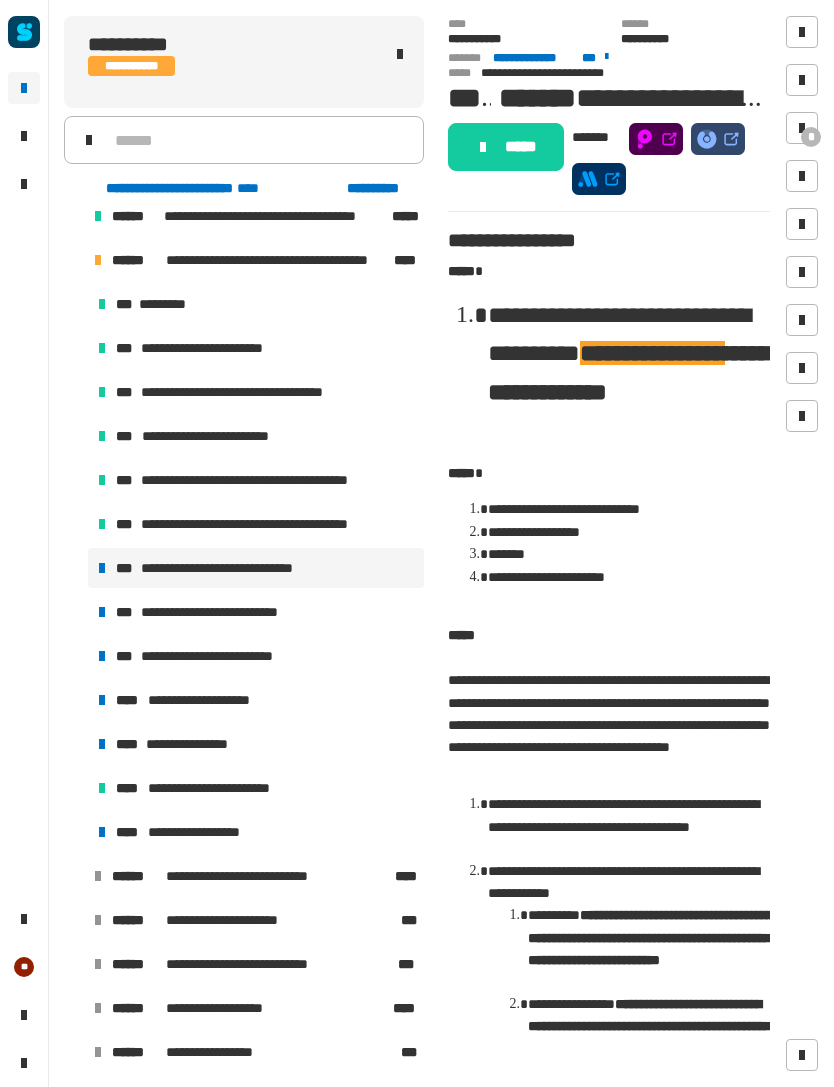 click on "*****" 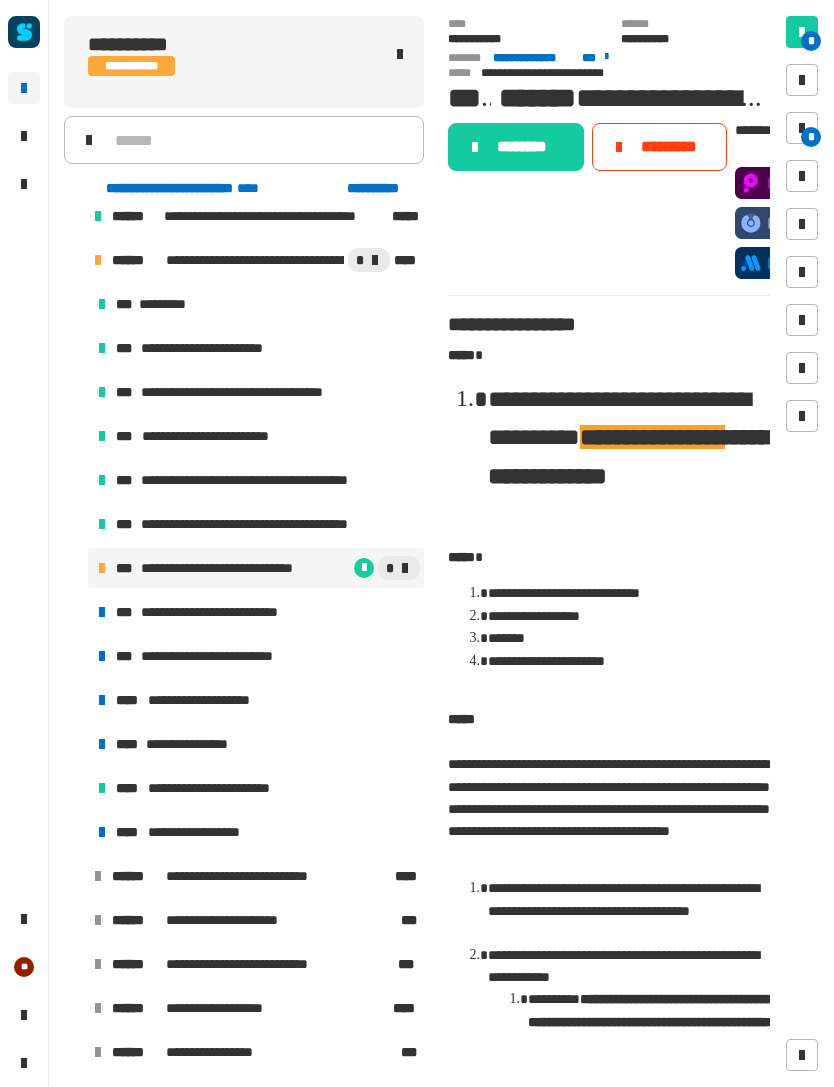 click on "********" 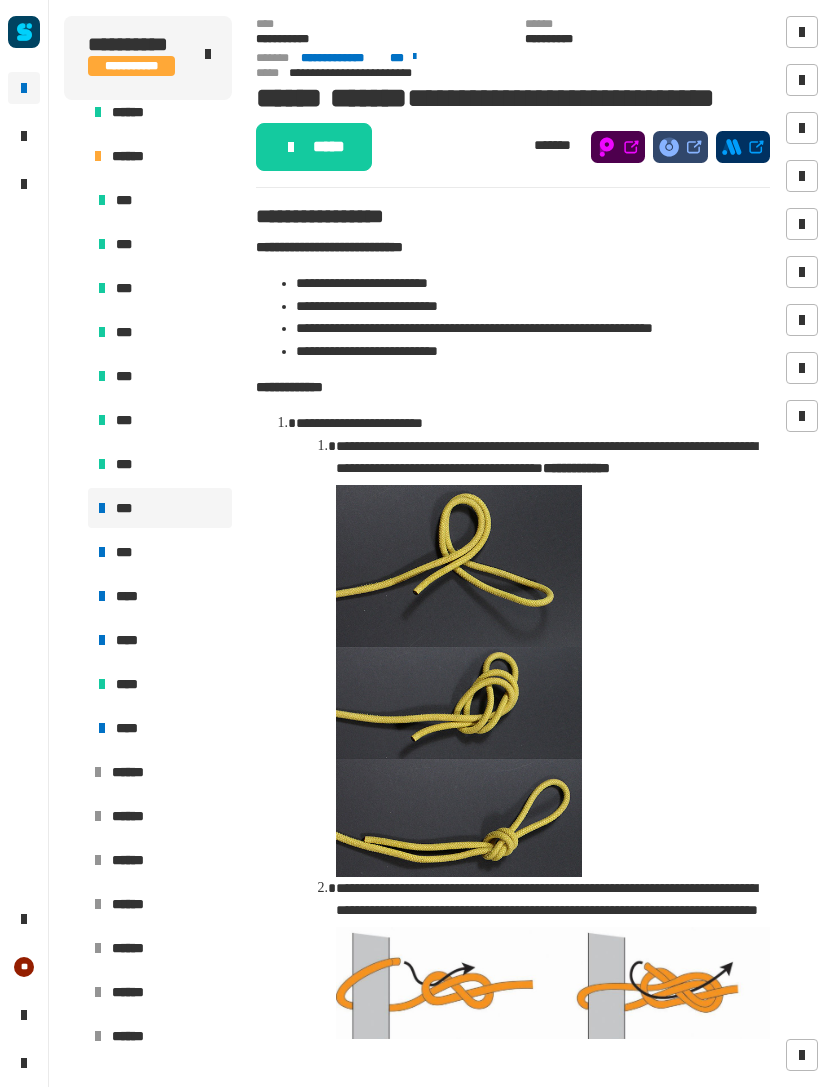 click 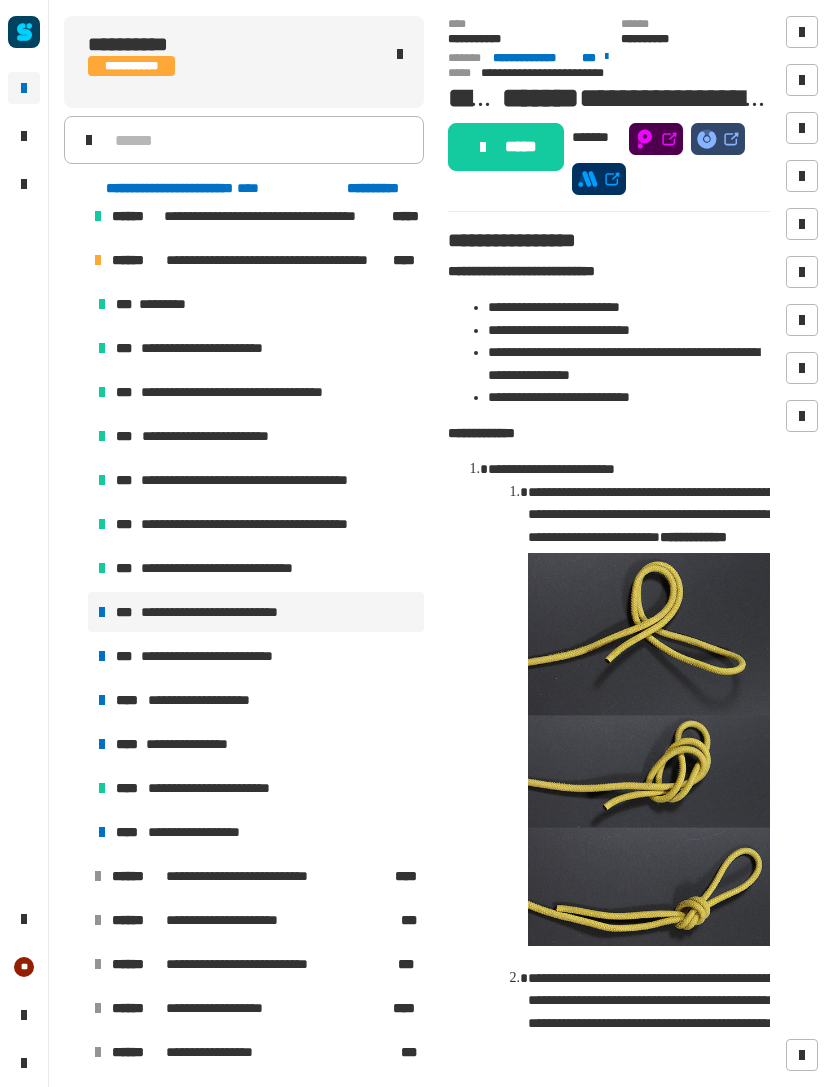 click on "**********" at bounding box center [242, 568] 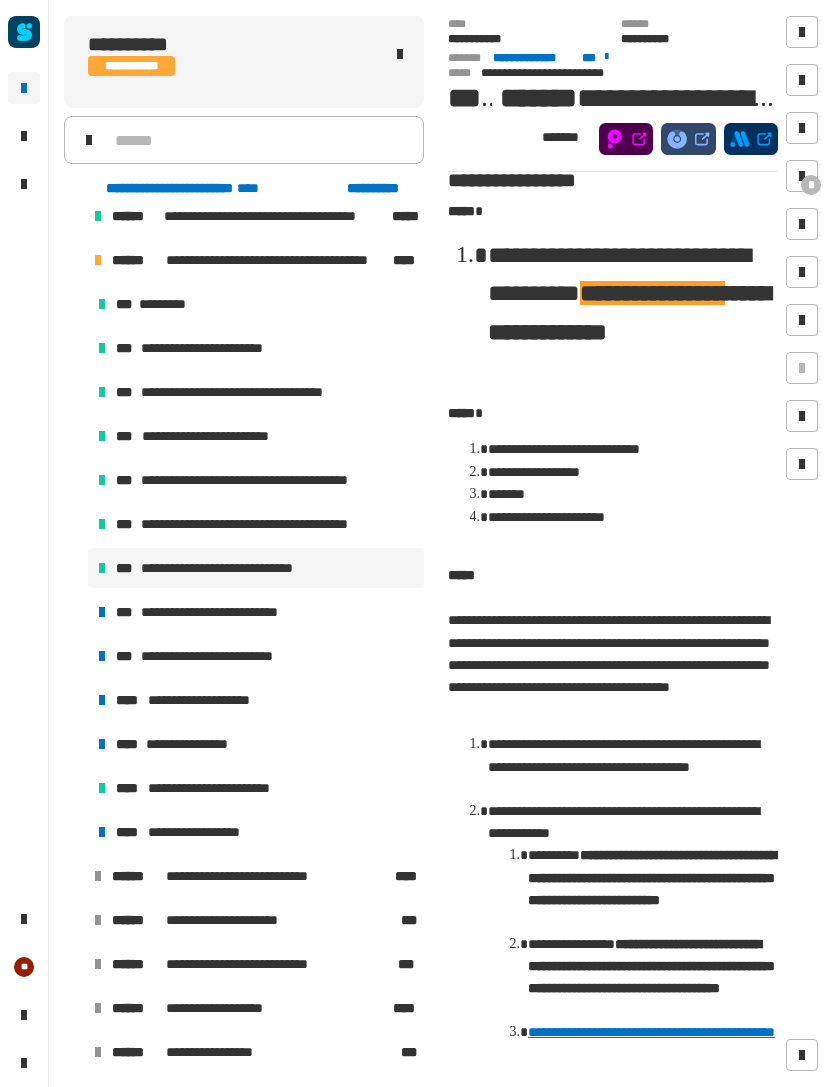 scroll, scrollTop: 25, scrollLeft: 0, axis: vertical 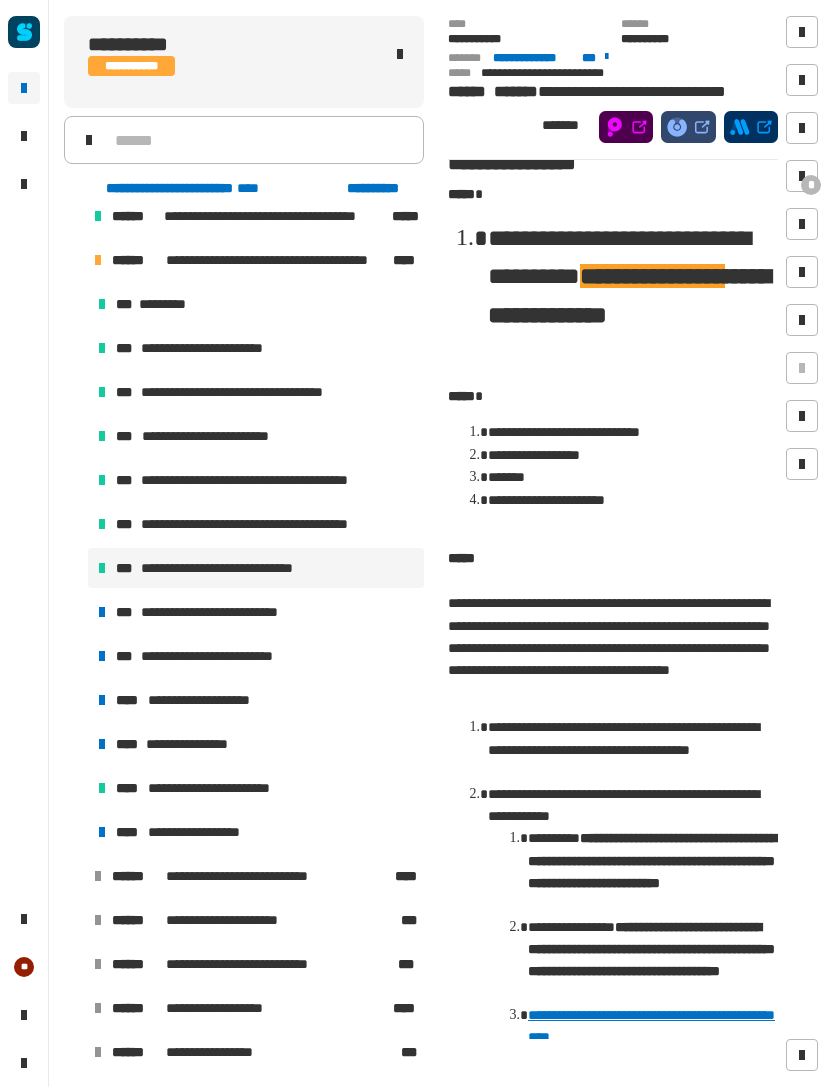 click on "**********" 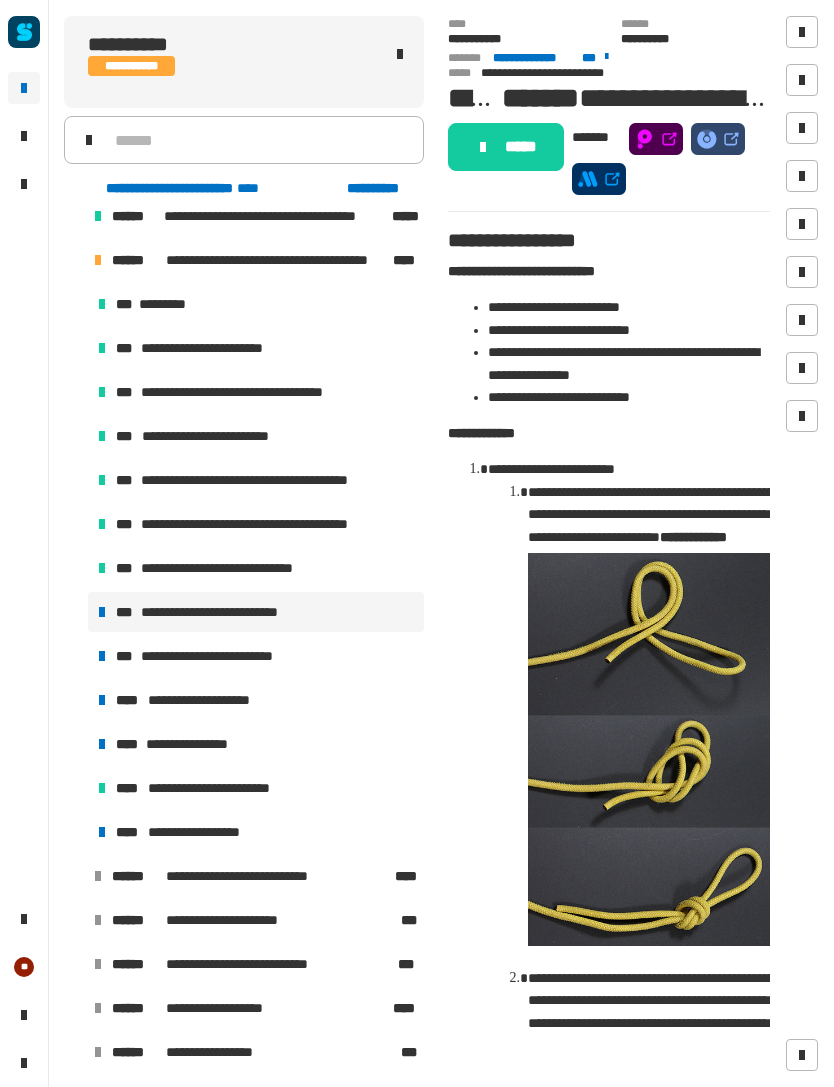 click on "**********" at bounding box center [222, 612] 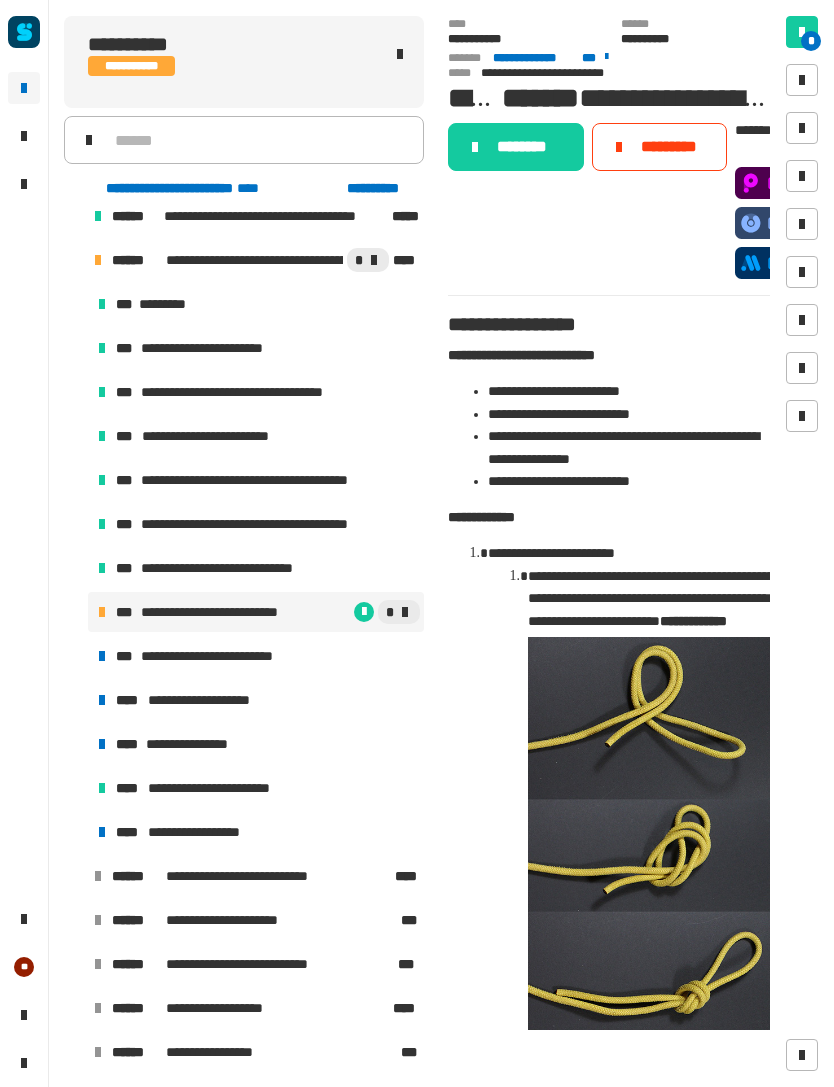 click on "********" 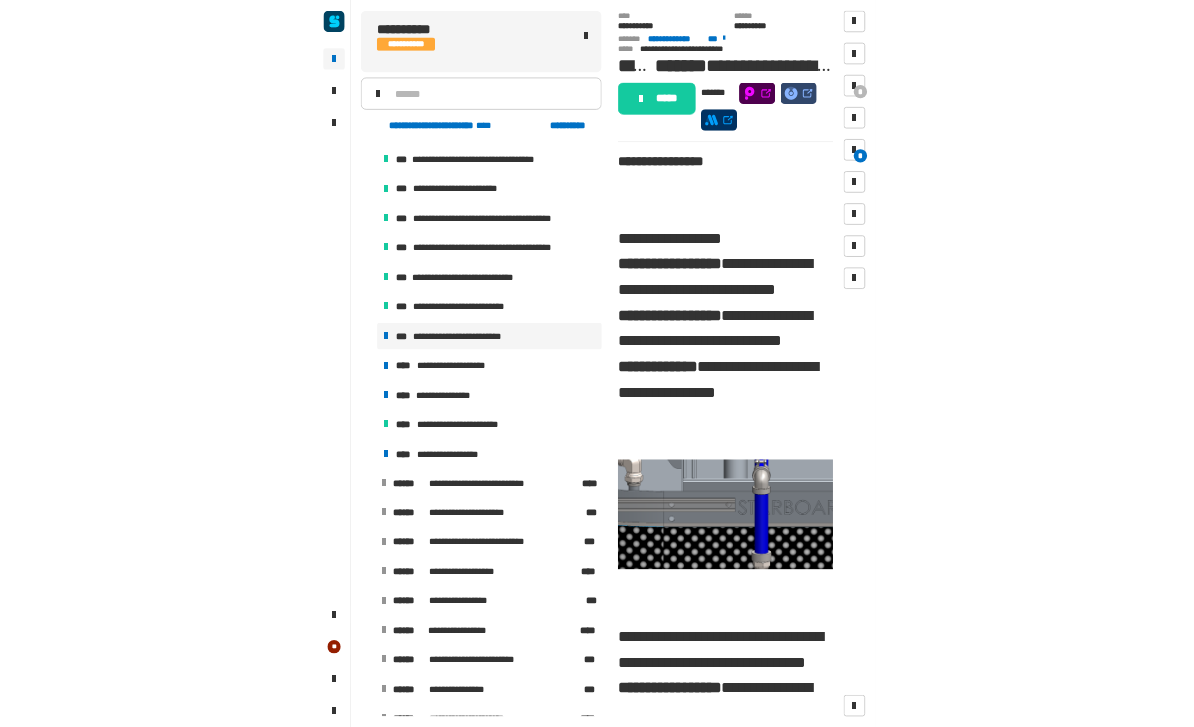 scroll, scrollTop: 886, scrollLeft: 0, axis: vertical 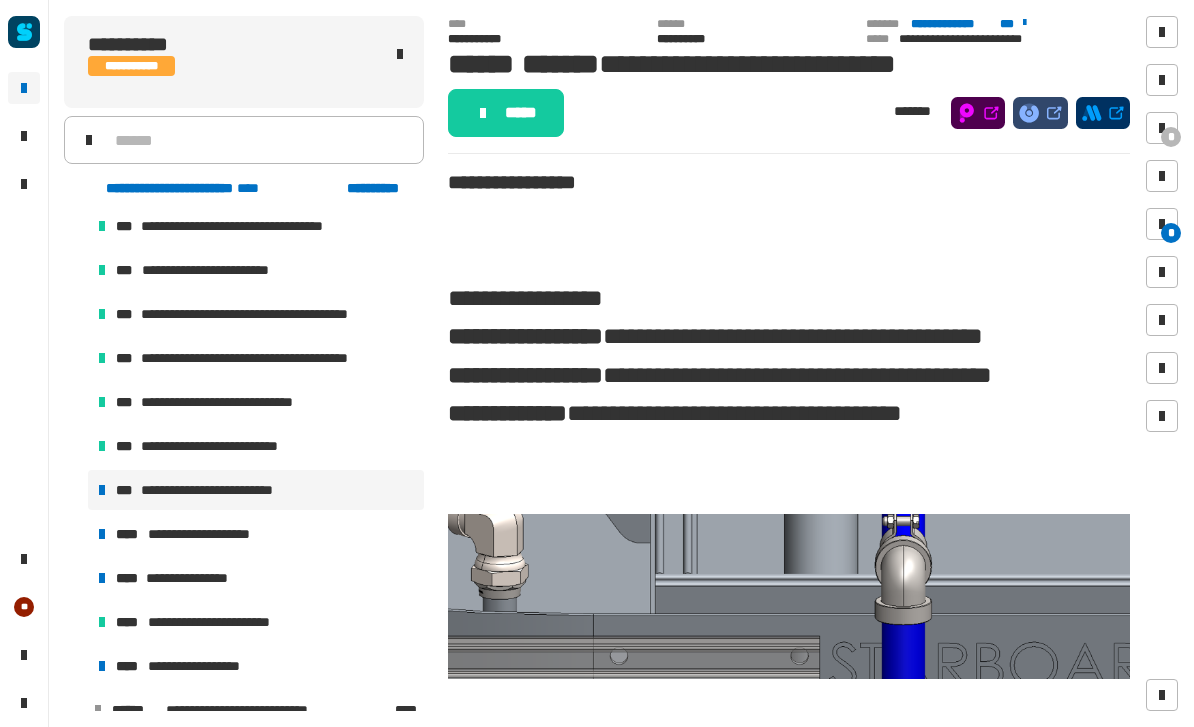 click on "*" at bounding box center [1171, 137] 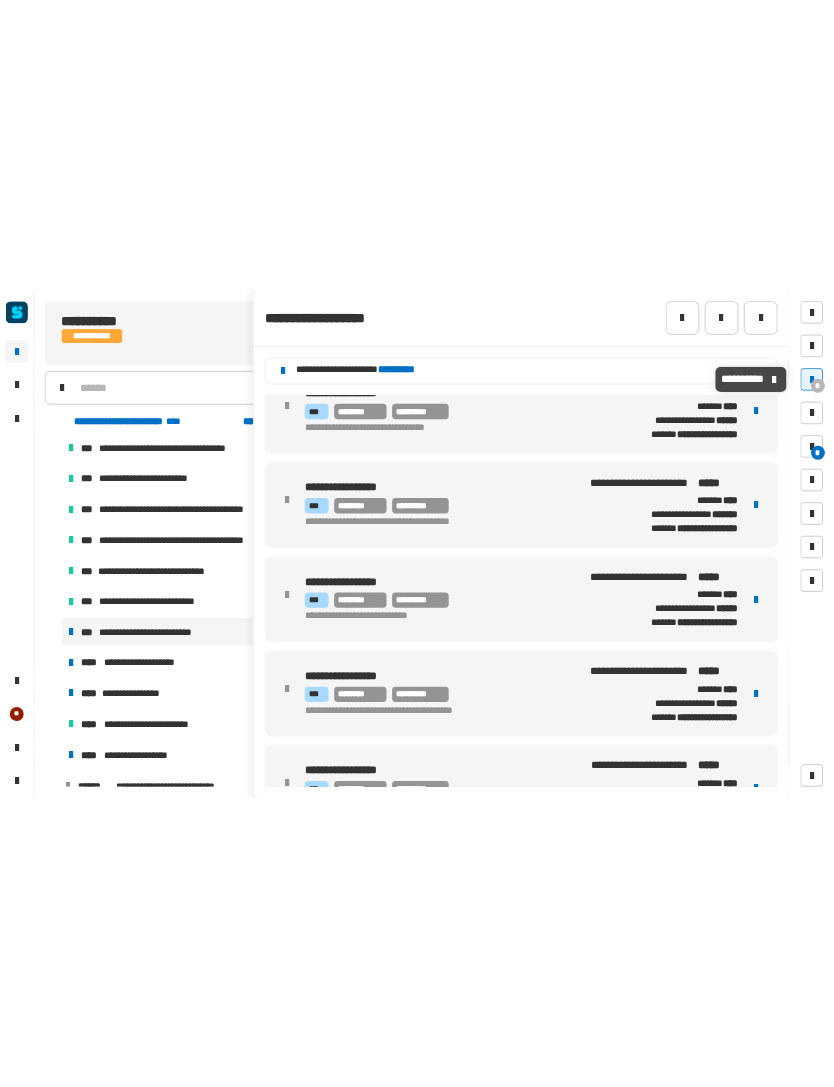 scroll, scrollTop: 445, scrollLeft: 0, axis: vertical 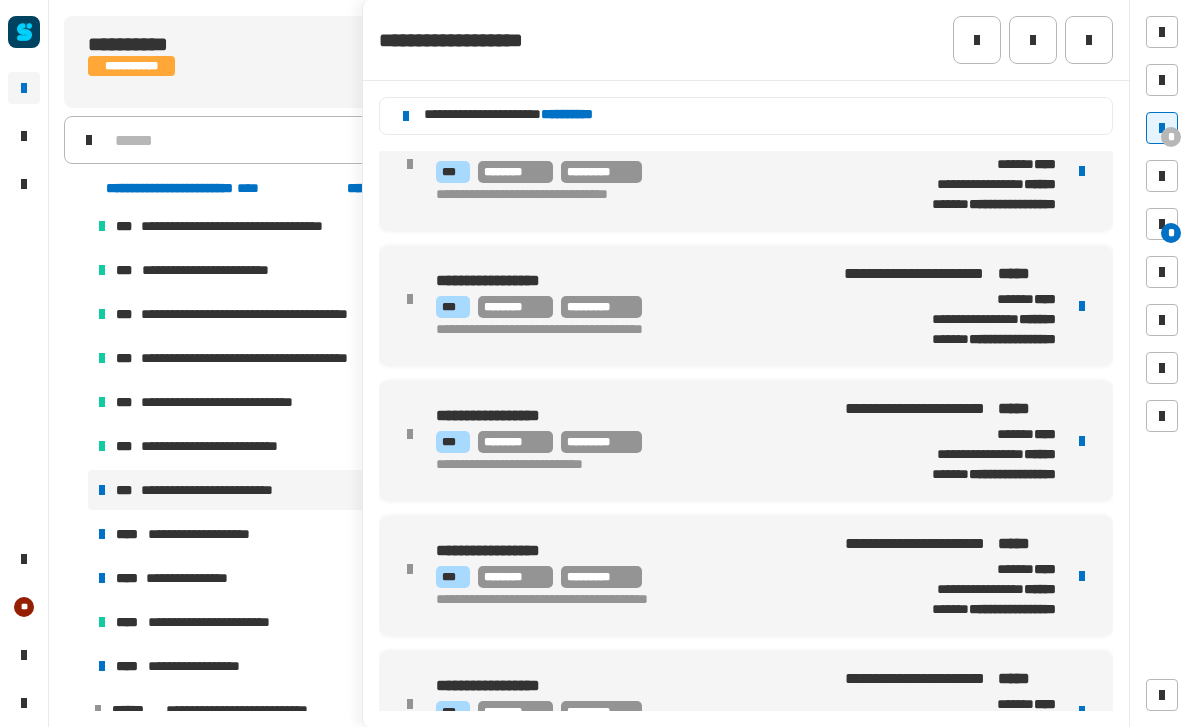 click at bounding box center (1082, 441) 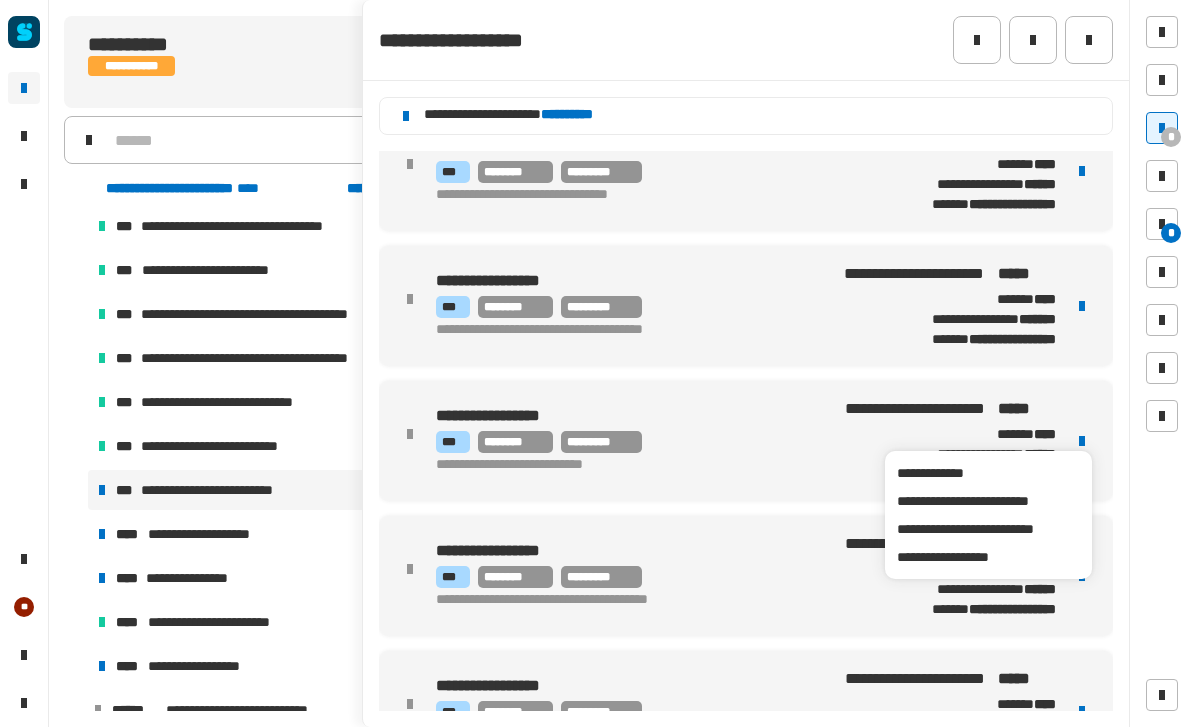 click on "**********" at bounding box center [988, 529] 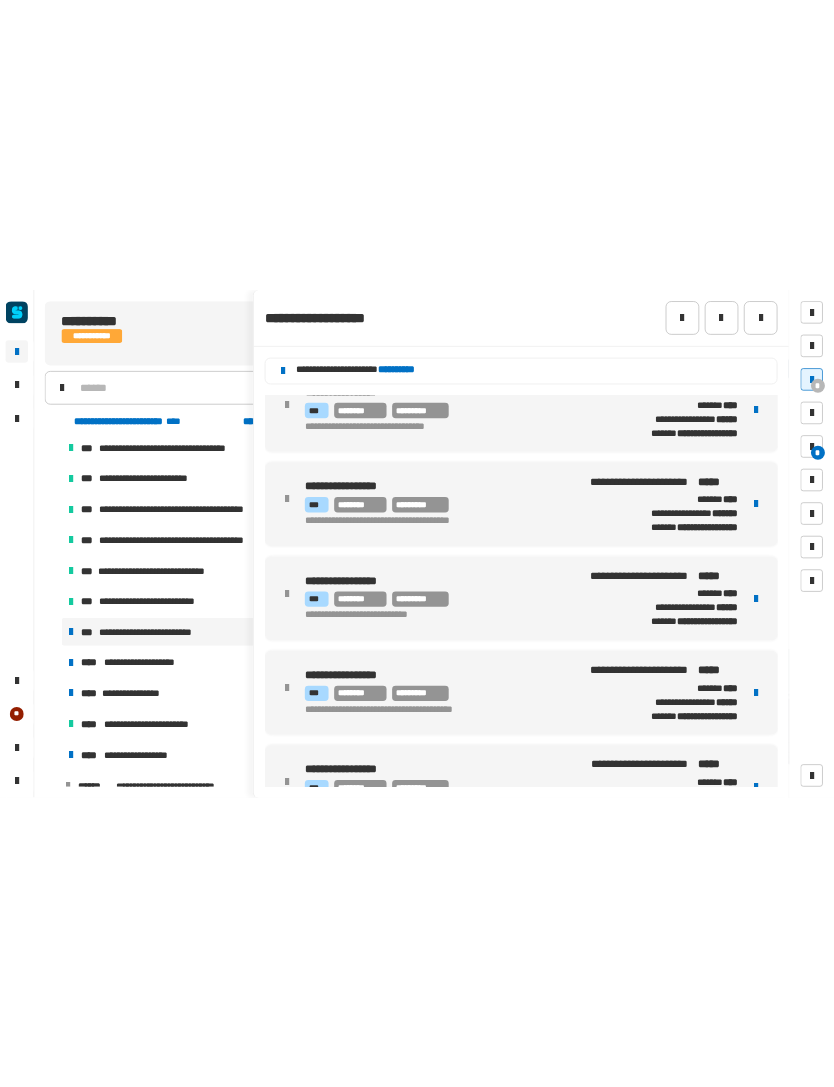 scroll, scrollTop: 145, scrollLeft: 0, axis: vertical 